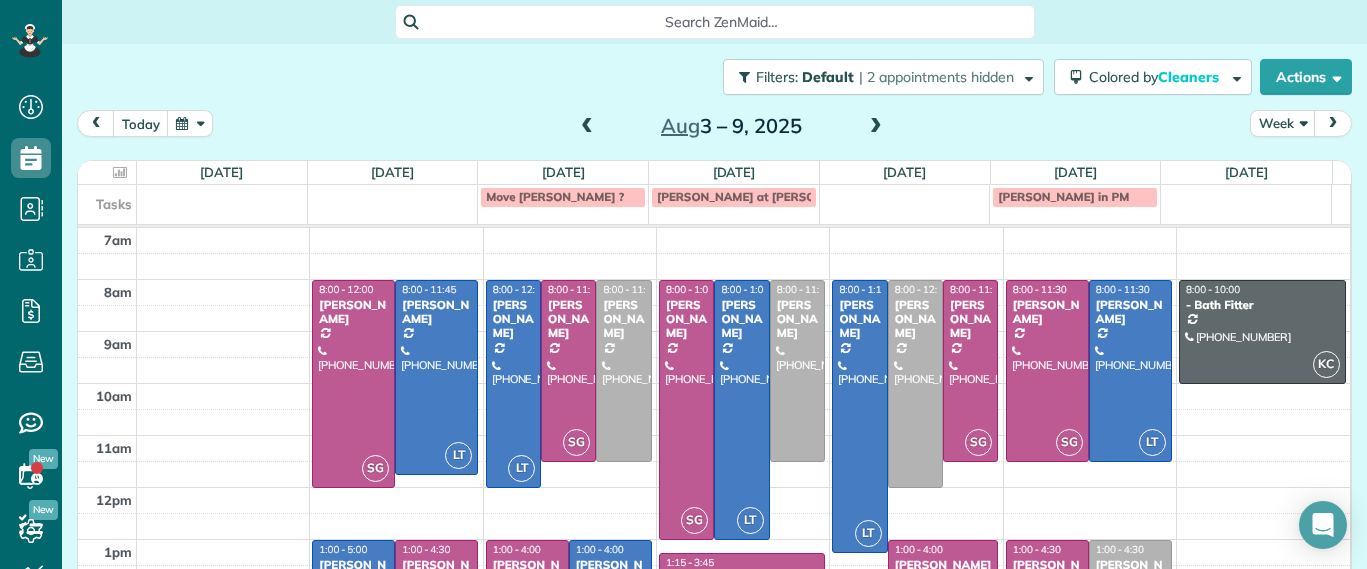 scroll, scrollTop: 0, scrollLeft: 0, axis: both 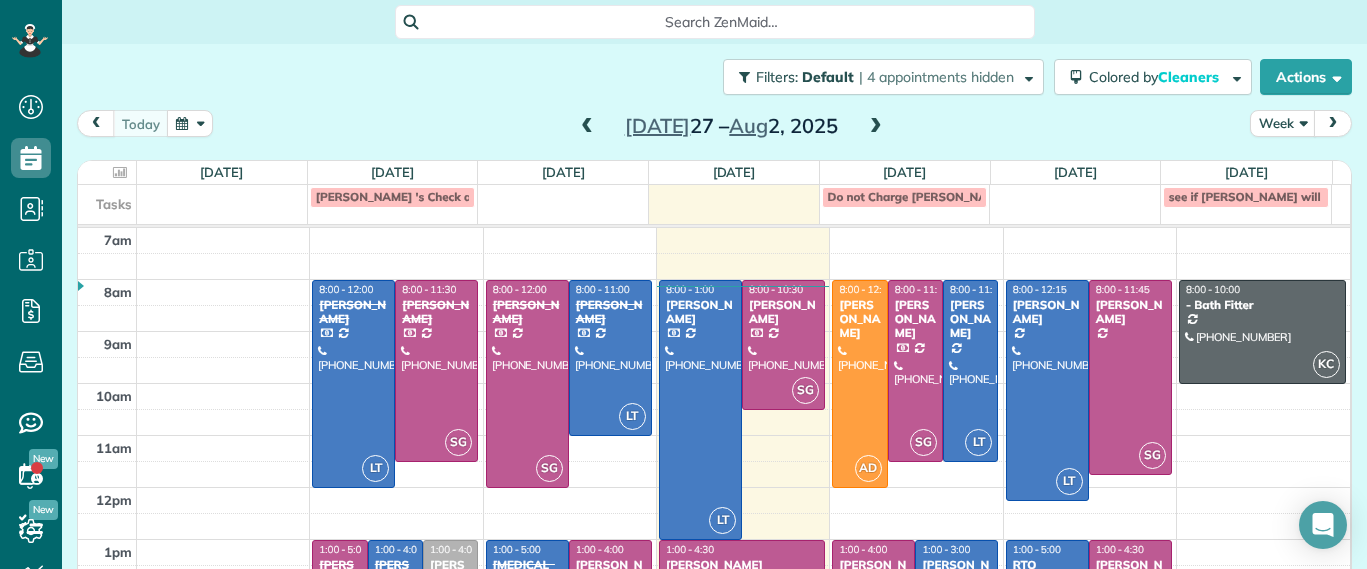 click at bounding box center [876, 127] 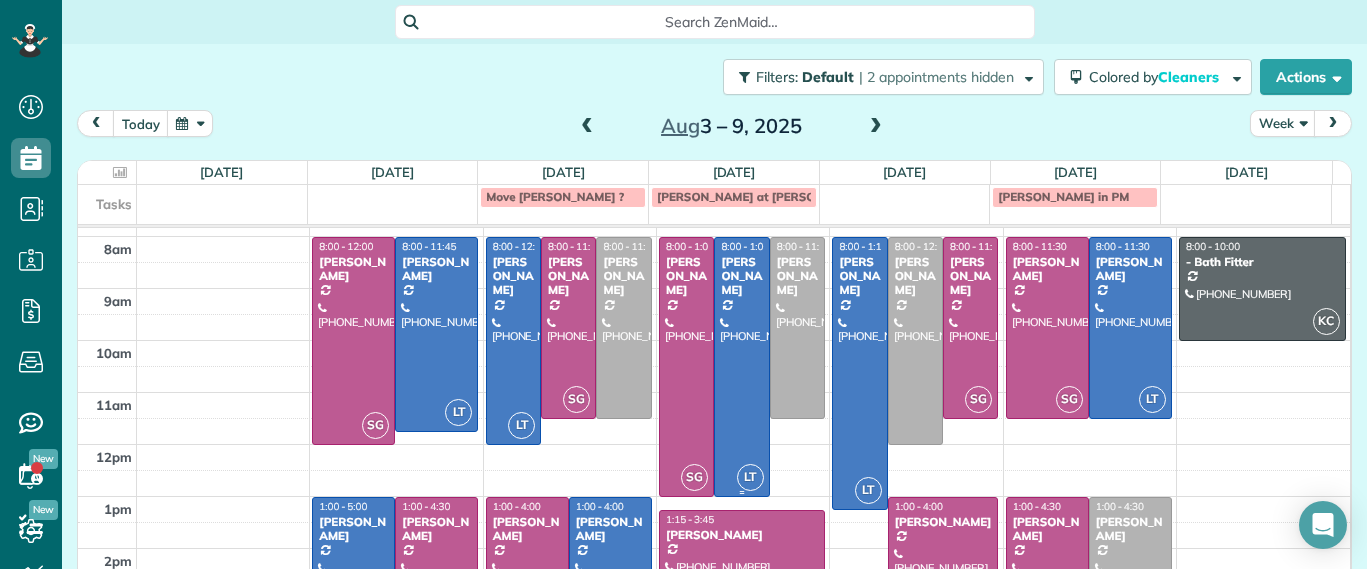 scroll, scrollTop: 0, scrollLeft: 0, axis: both 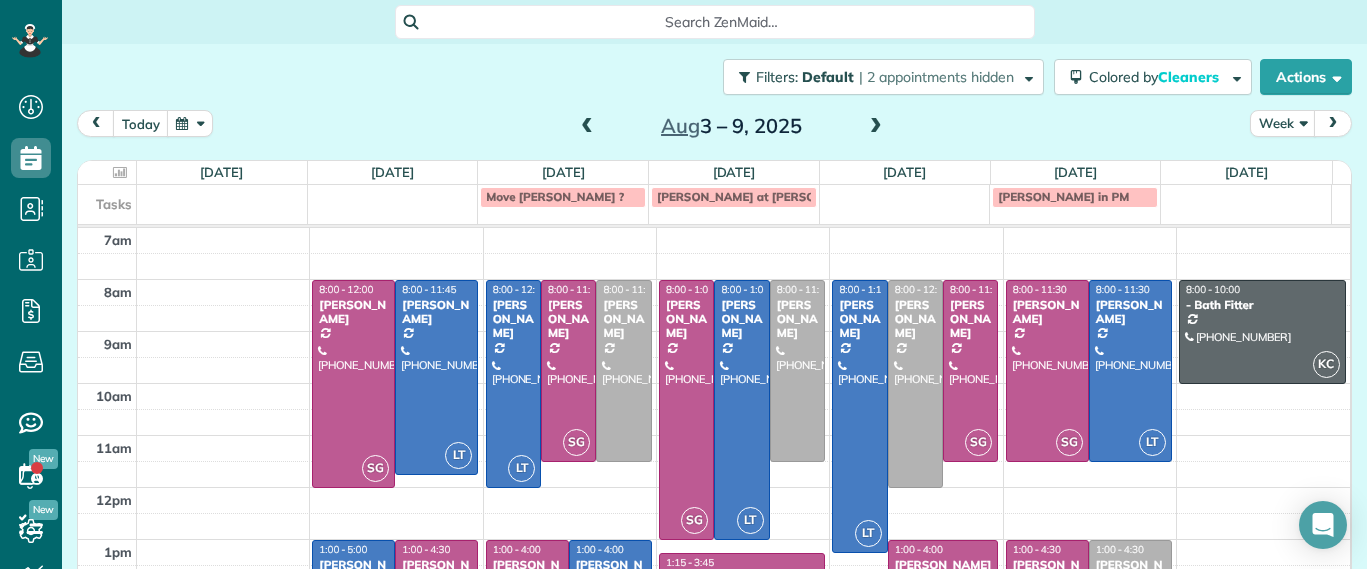 click on "Search ZenMaid…" at bounding box center [722, 22] 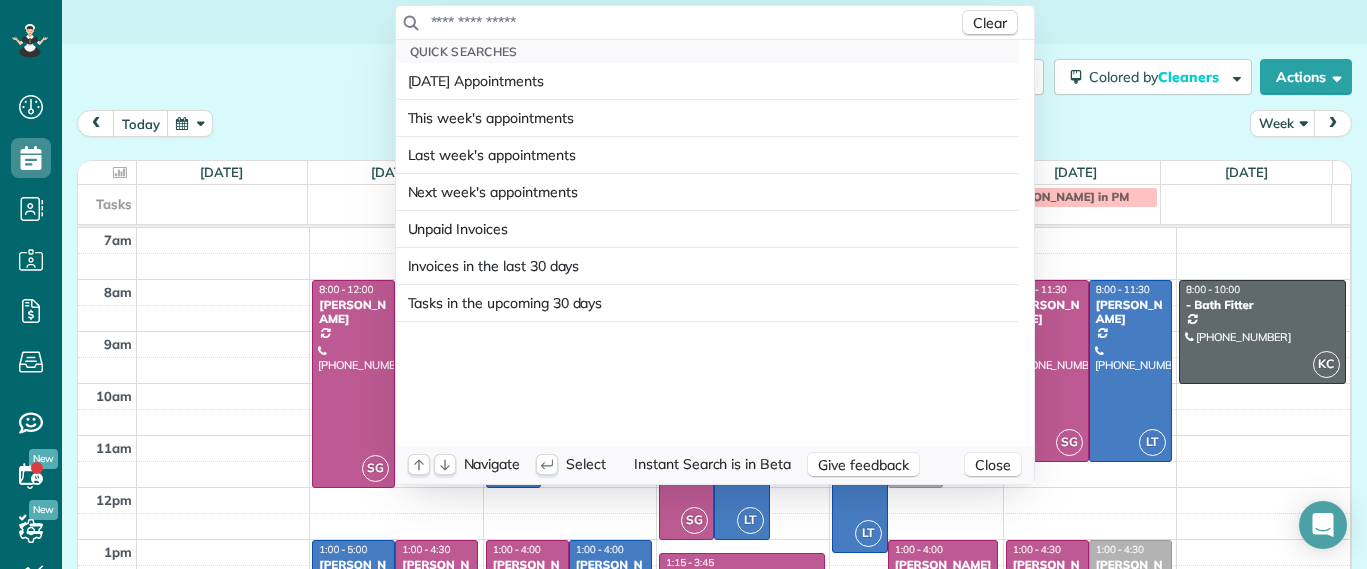 click on "Clear" at bounding box center [715, 23] 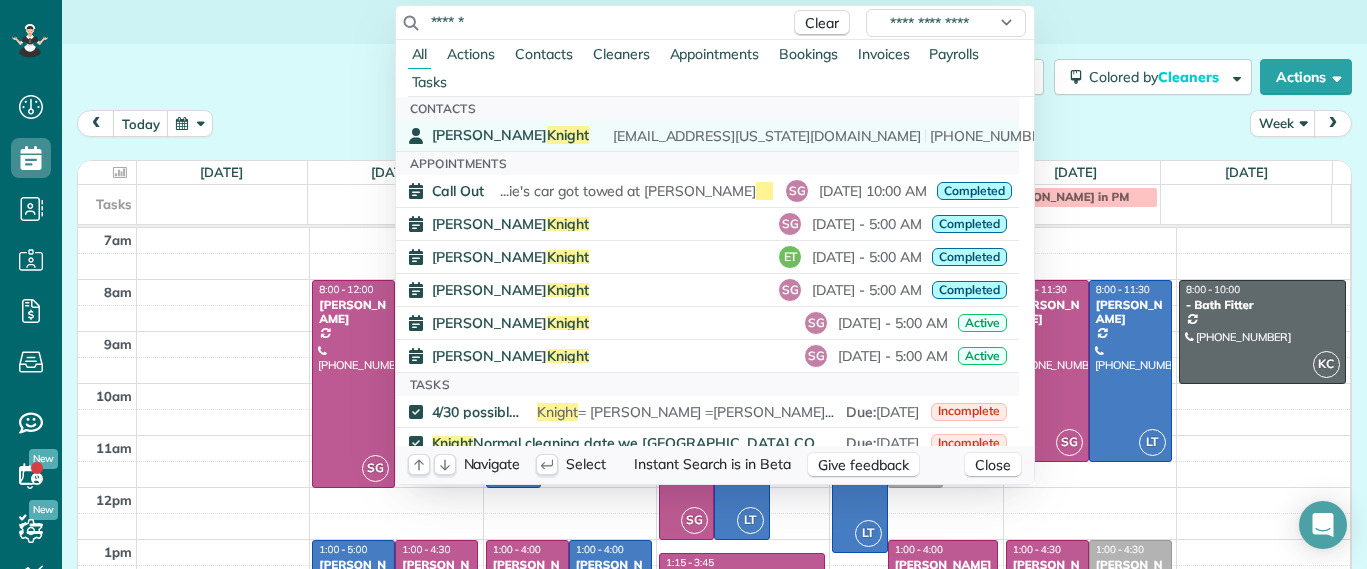 type on "******" 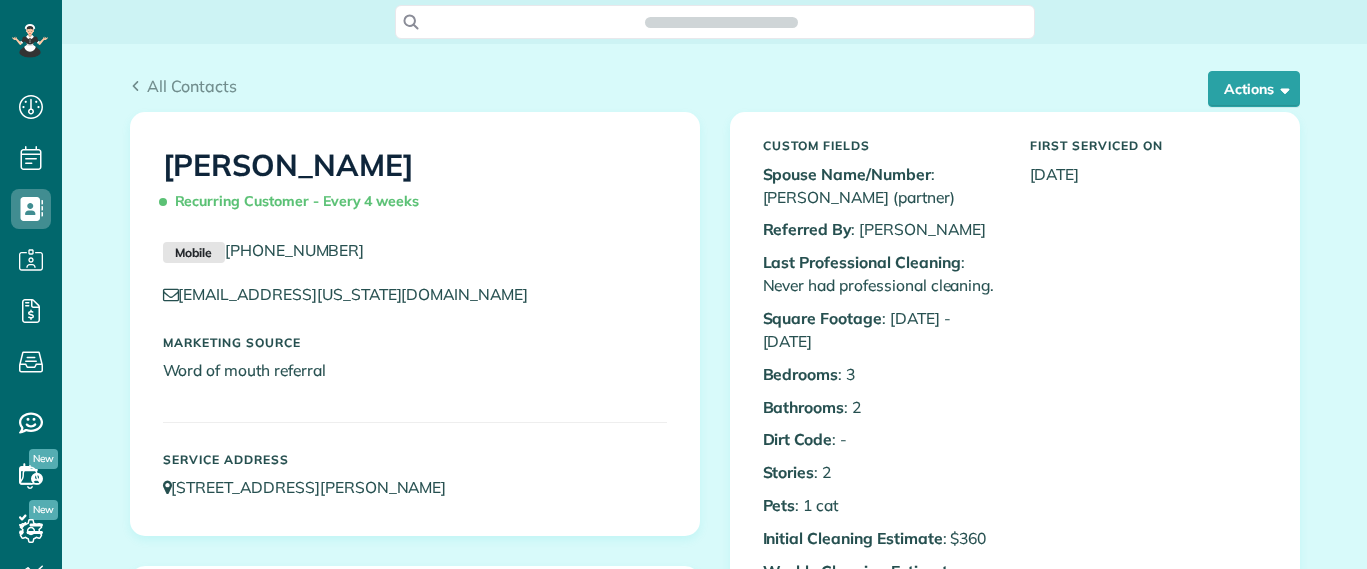 scroll, scrollTop: 0, scrollLeft: 0, axis: both 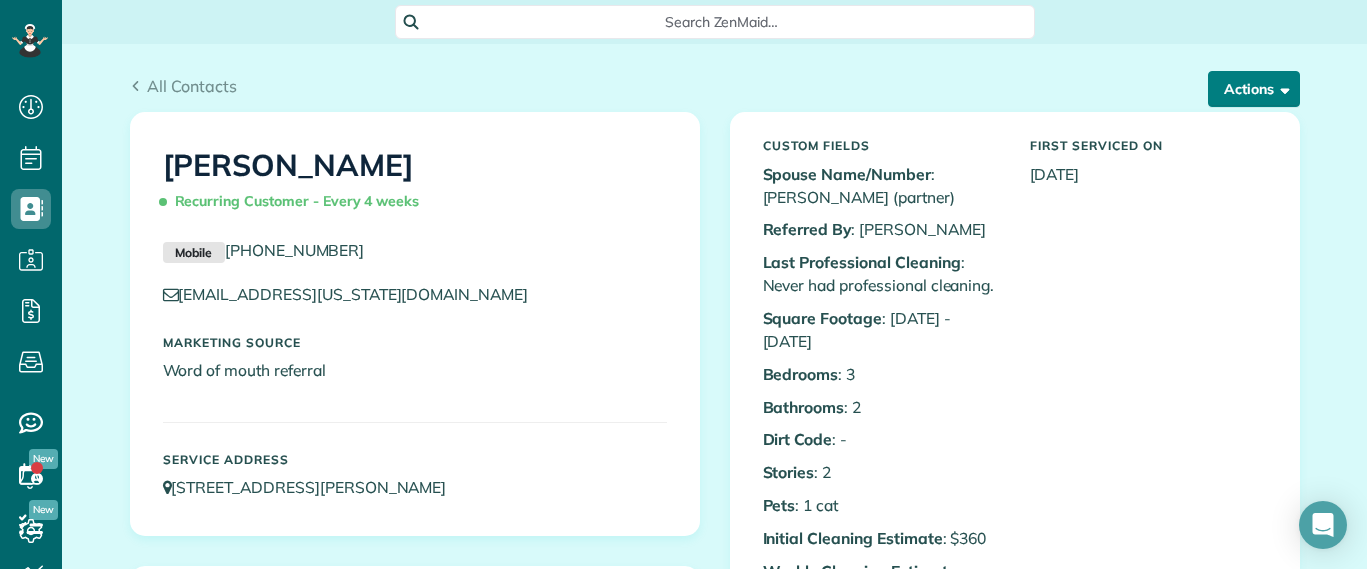 click on "Actions" at bounding box center (1254, 89) 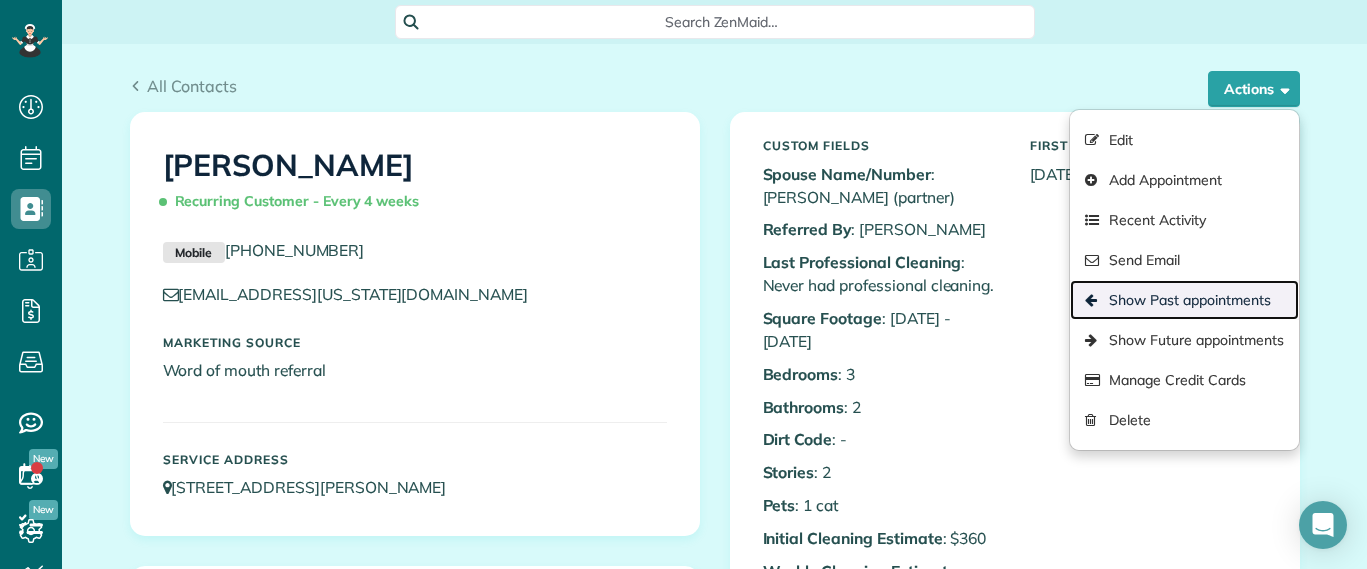 click on "Show Past appointments" at bounding box center [1184, 300] 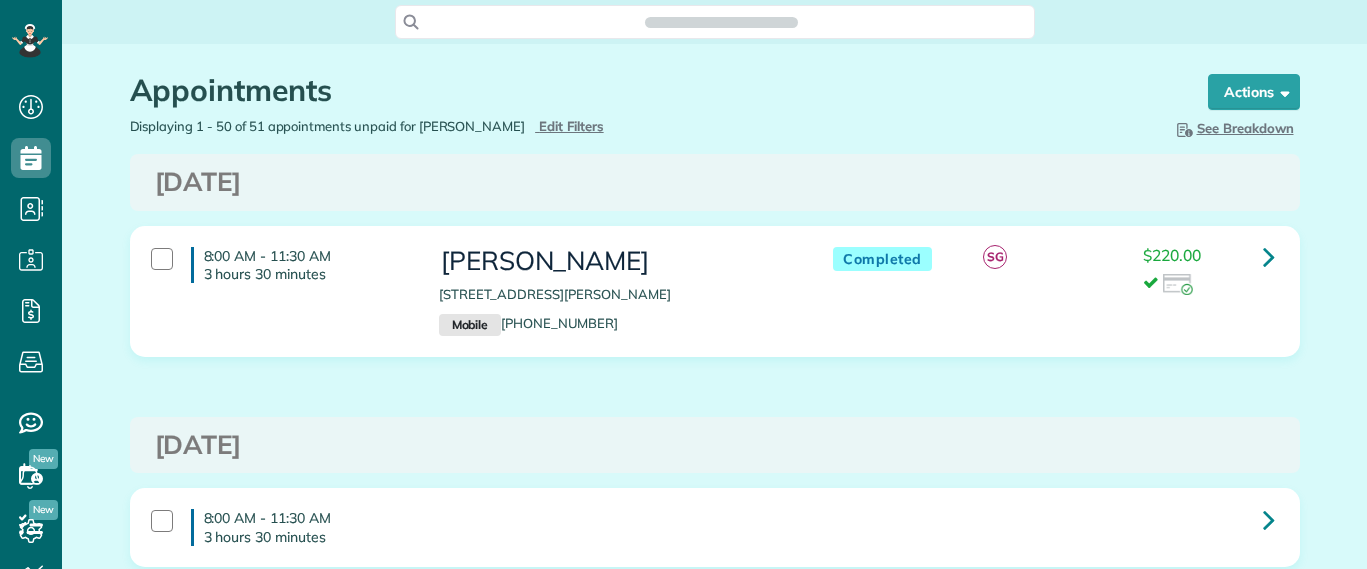 scroll, scrollTop: 0, scrollLeft: 0, axis: both 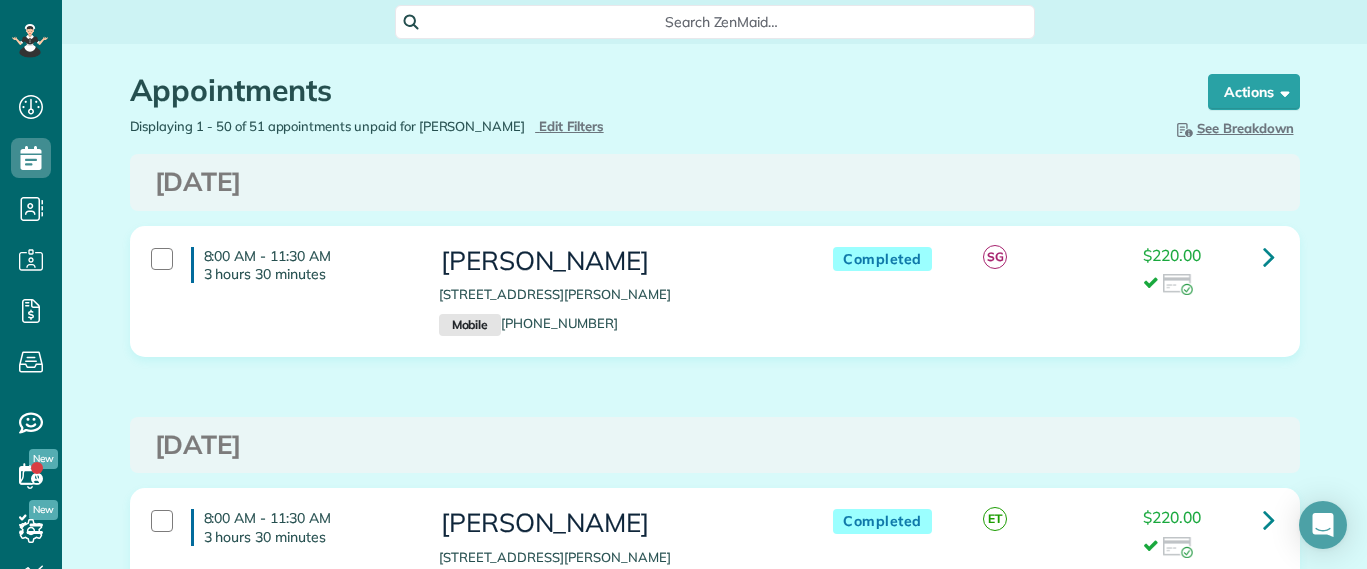 click on "Search ZenMaid…" at bounding box center (722, 22) 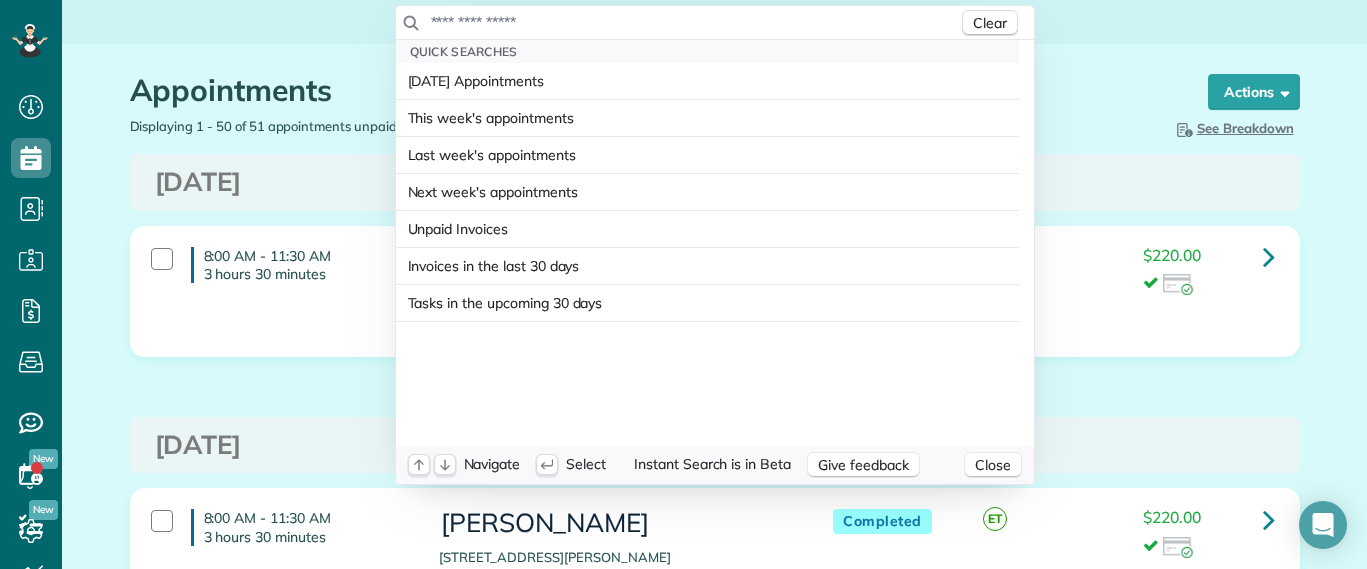 click at bounding box center [694, 22] 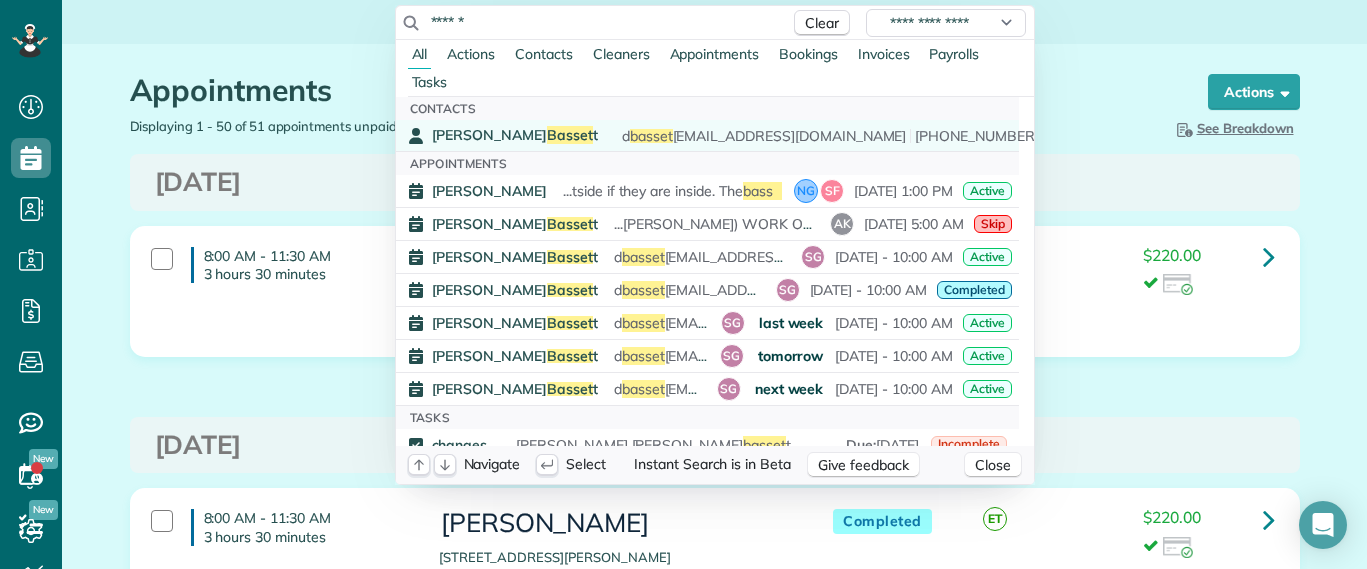 type on "******" 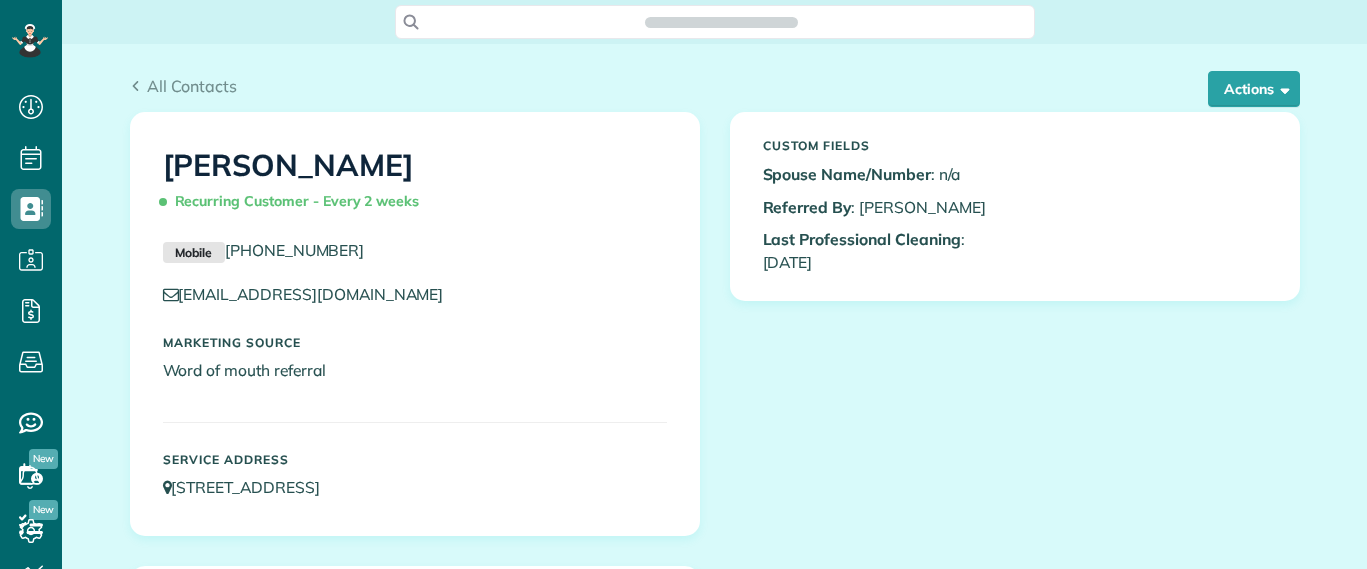 scroll, scrollTop: 0, scrollLeft: 0, axis: both 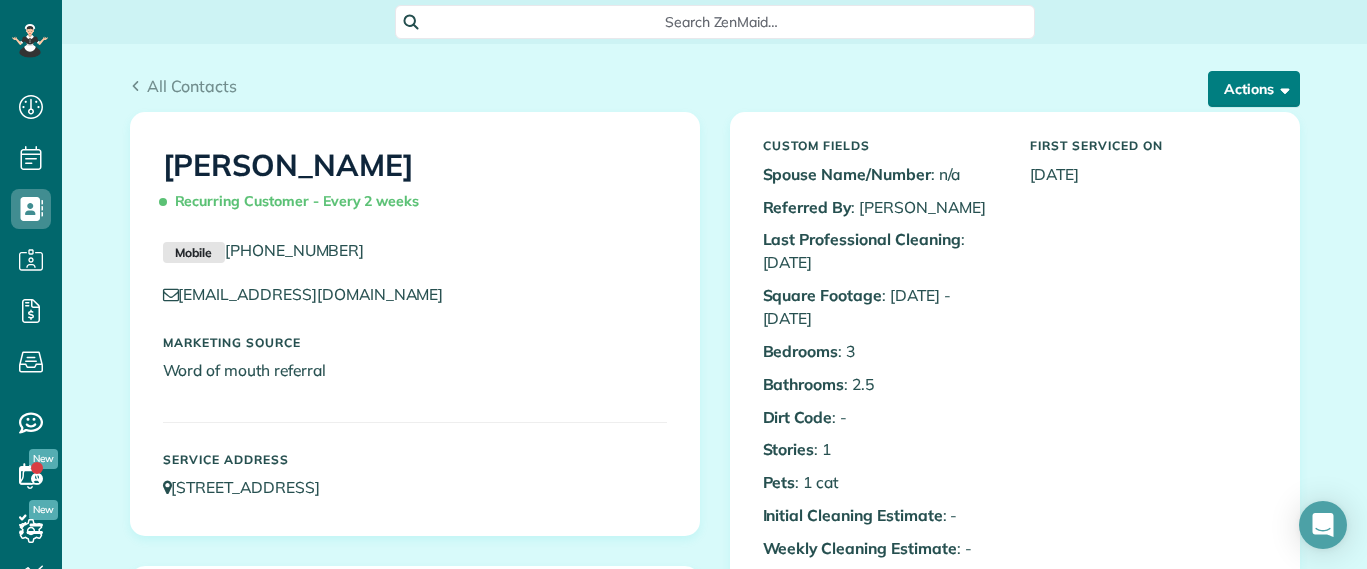 click on "Actions" at bounding box center (1254, 89) 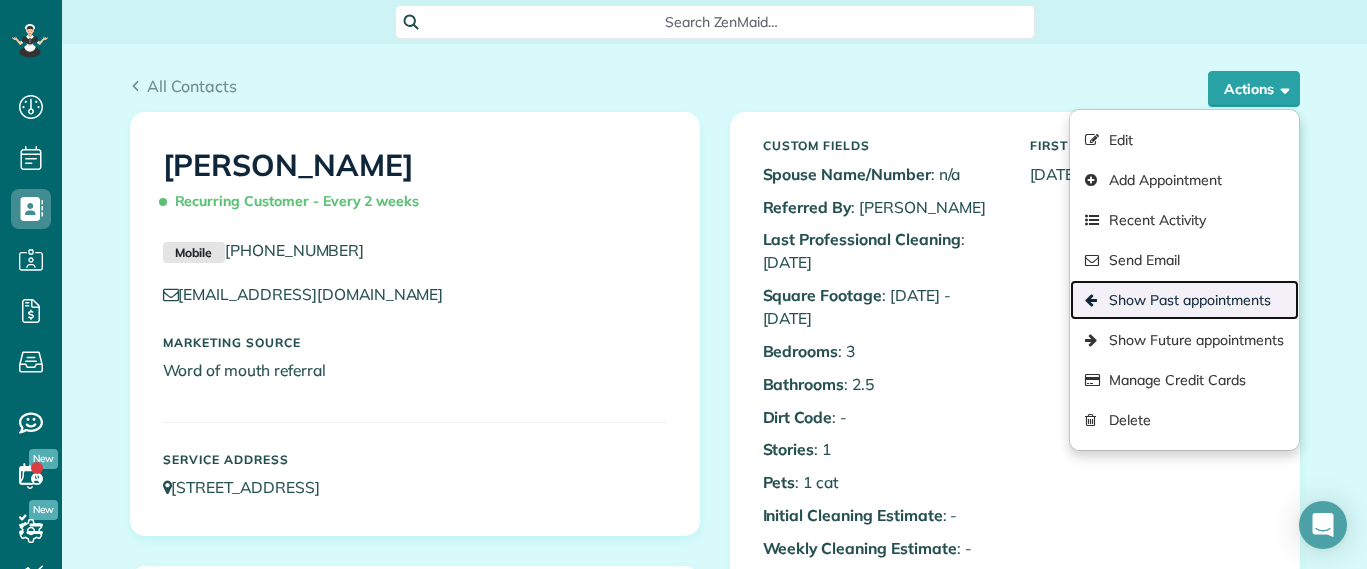 click on "Show Past appointments" at bounding box center [1184, 300] 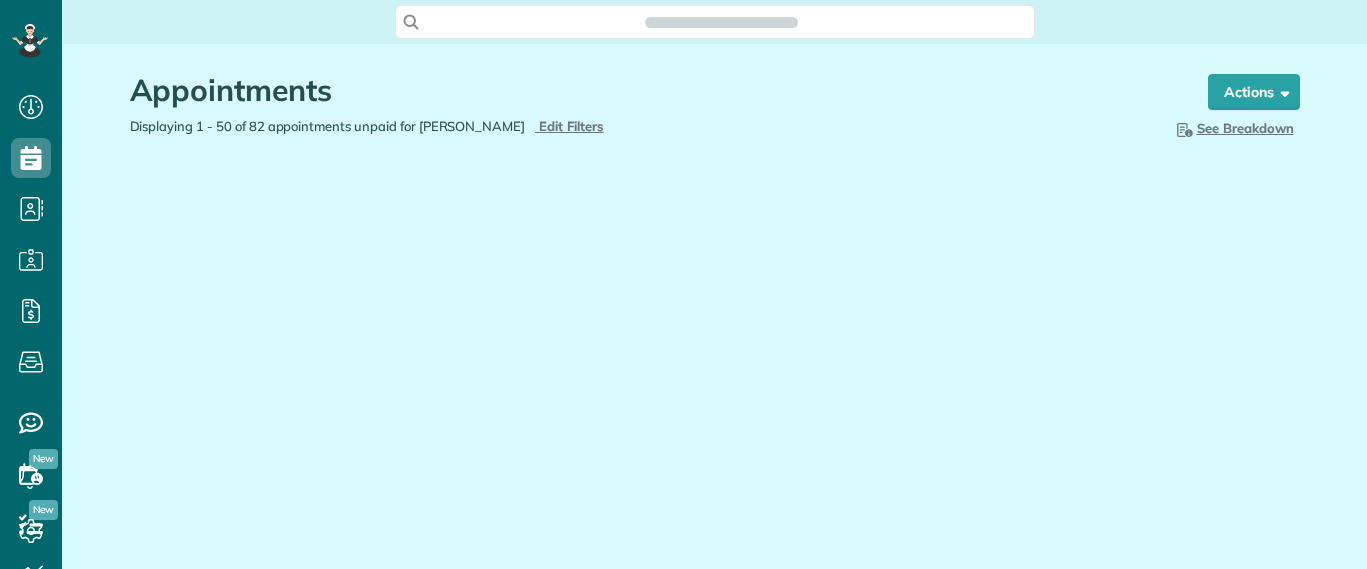 scroll, scrollTop: 0, scrollLeft: 0, axis: both 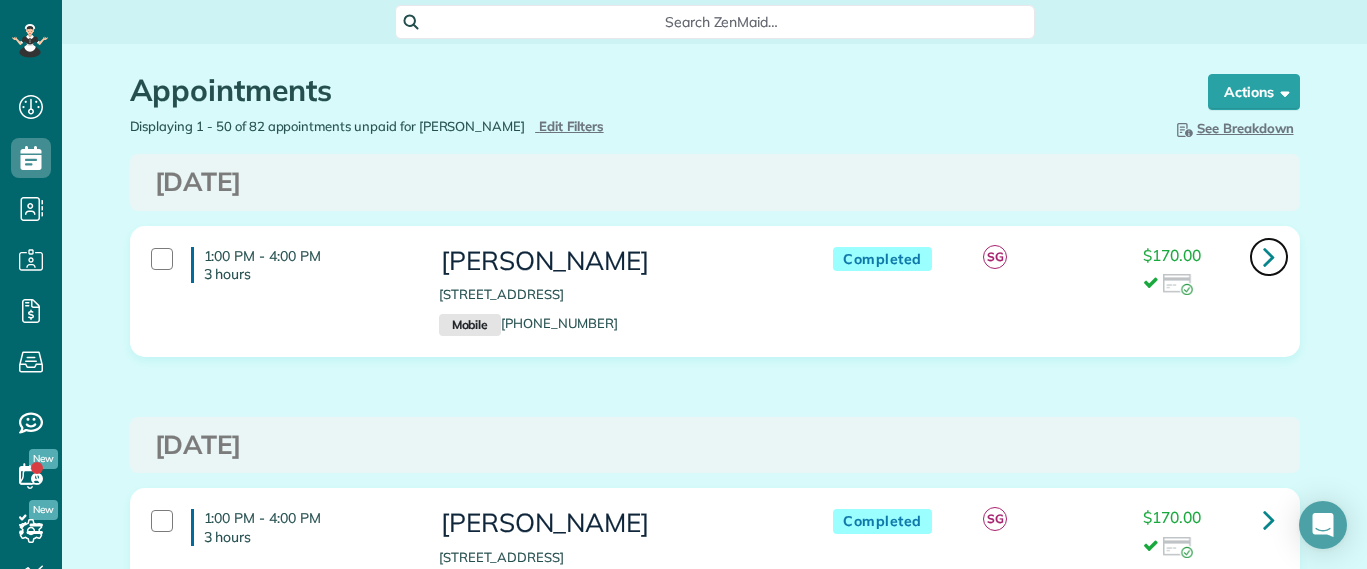 click at bounding box center (1269, 257) 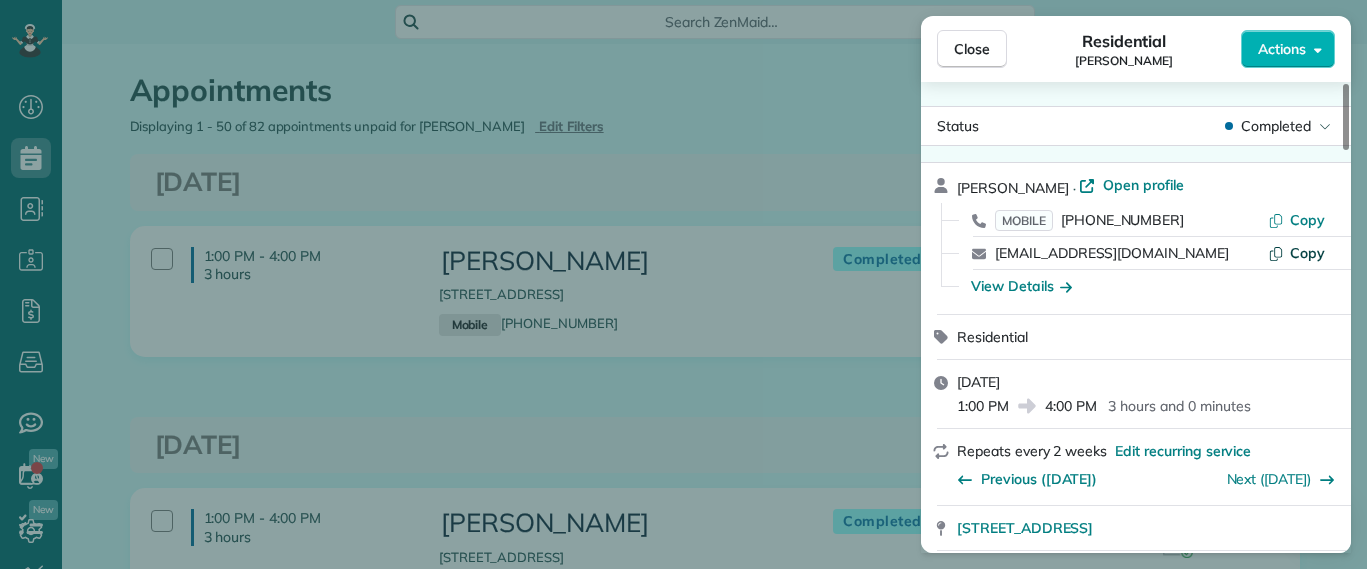 click on "Copy" at bounding box center (1307, 253) 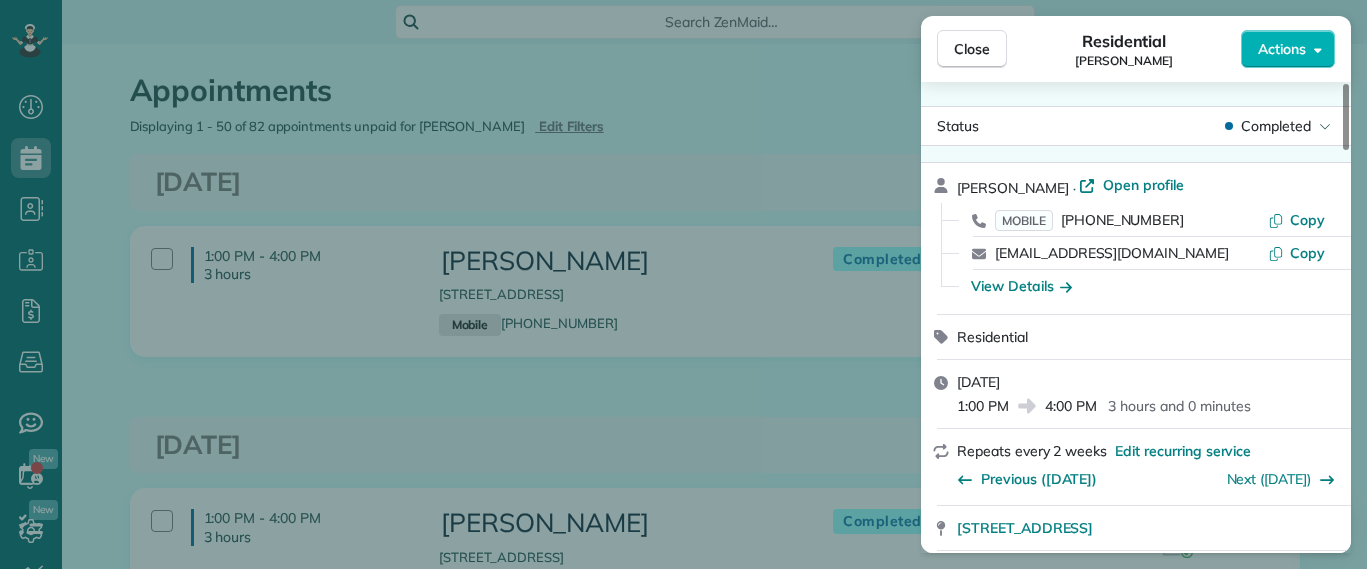 click on "Close Residential Deborah Bassett Actions Status Completed Deborah Bassett · Open profile MOBILE (804) 393-2837 Copy dbassett97@gmail.com Copy View Details Residential Thursday, July 17, 2025 1:00 PM 4:00 PM 3 hours and 0 minutes Repeats every 2 weeks Edit recurring service Previous (Jul 01) Next (Jul 31) 8641 Devara Court Richmond VA 23235 Service was not rated yet Setup ratings Cleaners Time in and out Assign Invite Cleaners Sophie   Gibbs 1:00 PM 4:00 PM Checklist Try Now Keep this appointment up to your standards. Stay on top of every detail, keep your cleaners organised, and your client happy. Assign a checklist Watch a 5 min demo Billing Billing actions Service Service Price (1x $170.00) $170.00 Add an item Overcharge $0.00 Discount $0.00 Coupon discount - Primary tax - Secondary tax - Total appointment price $170.00 Tips collected $0.00 Paid by card Total including tip $170.00 Get paid online in no-time! Send an invoice and reward your cleaners with tips Charge customer credit card Man Hours - Notes 8" at bounding box center [683, 284] 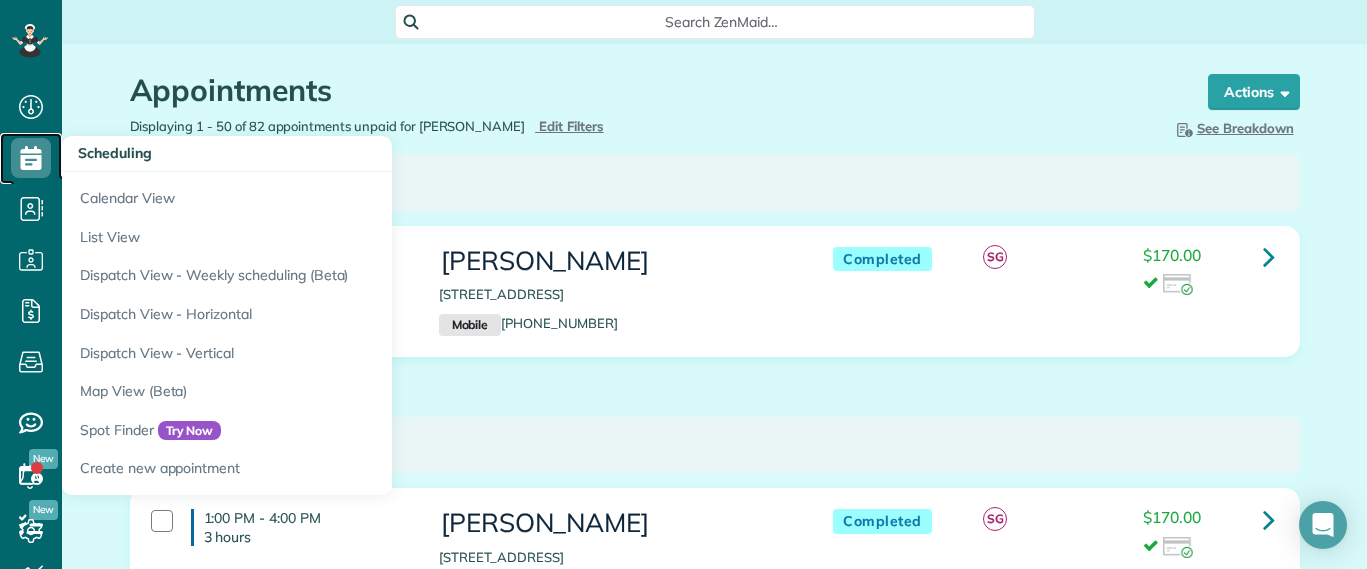 click 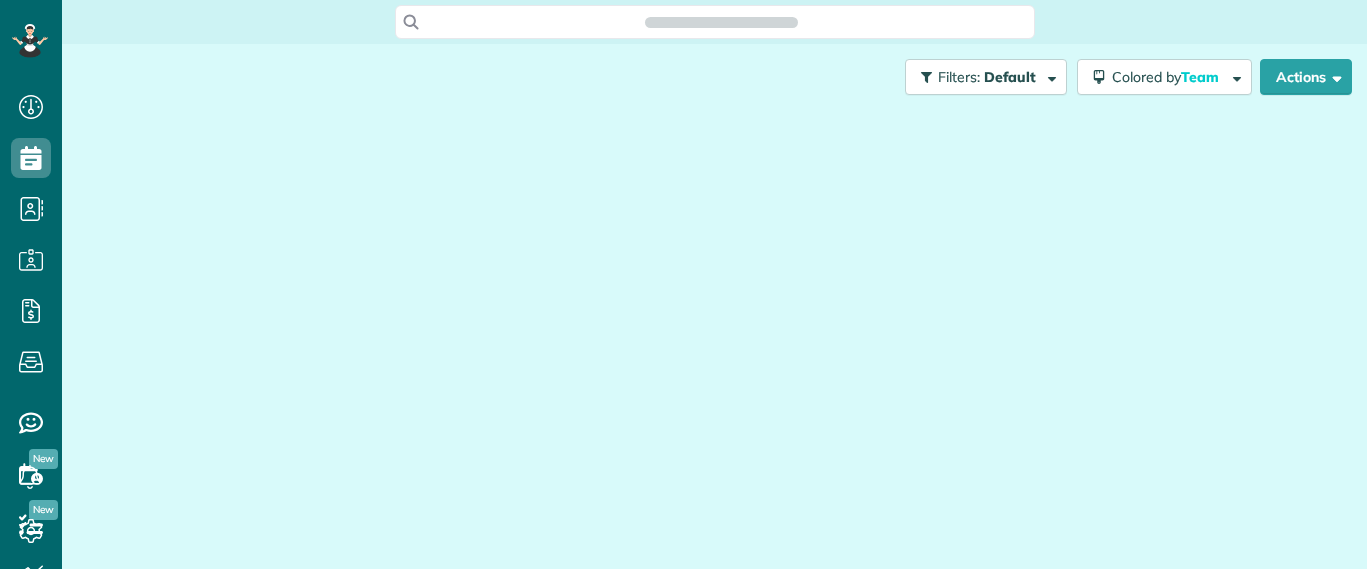 scroll, scrollTop: 0, scrollLeft: 0, axis: both 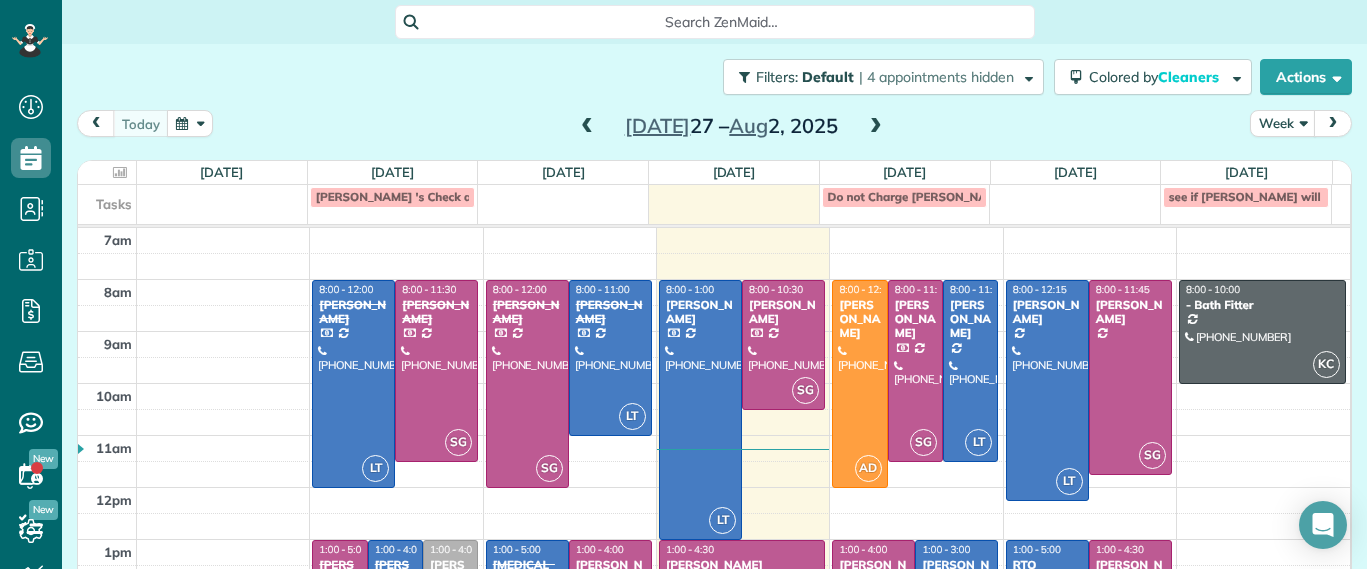 click at bounding box center (876, 127) 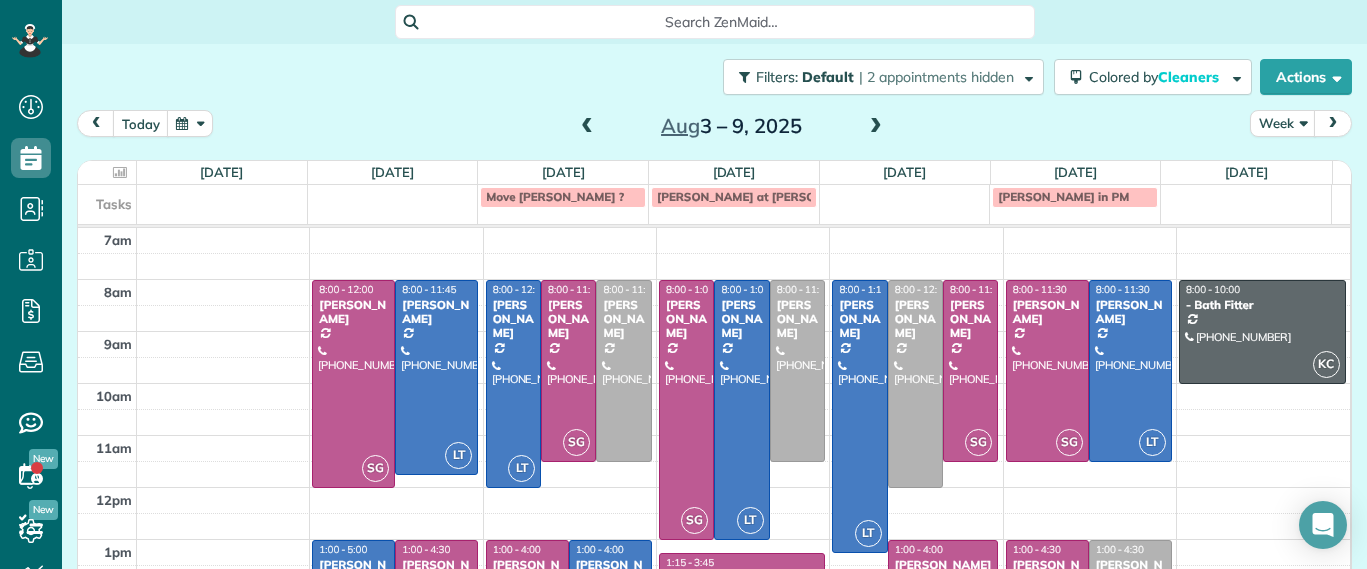 click at bounding box center [876, 127] 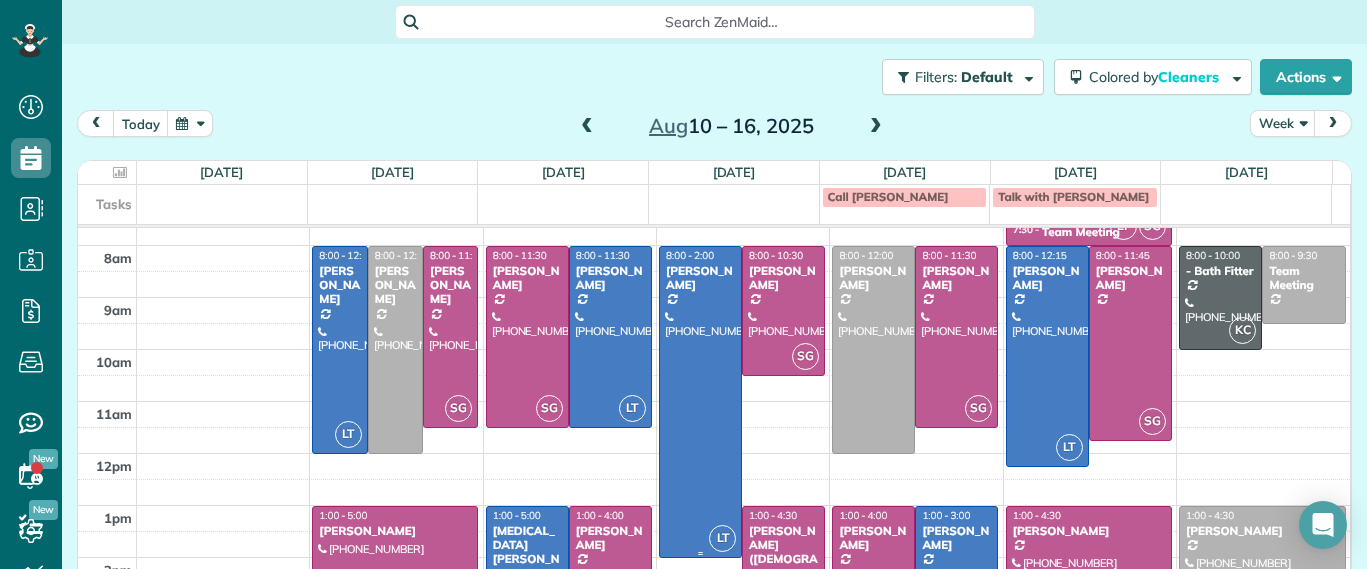 scroll, scrollTop: 0, scrollLeft: 0, axis: both 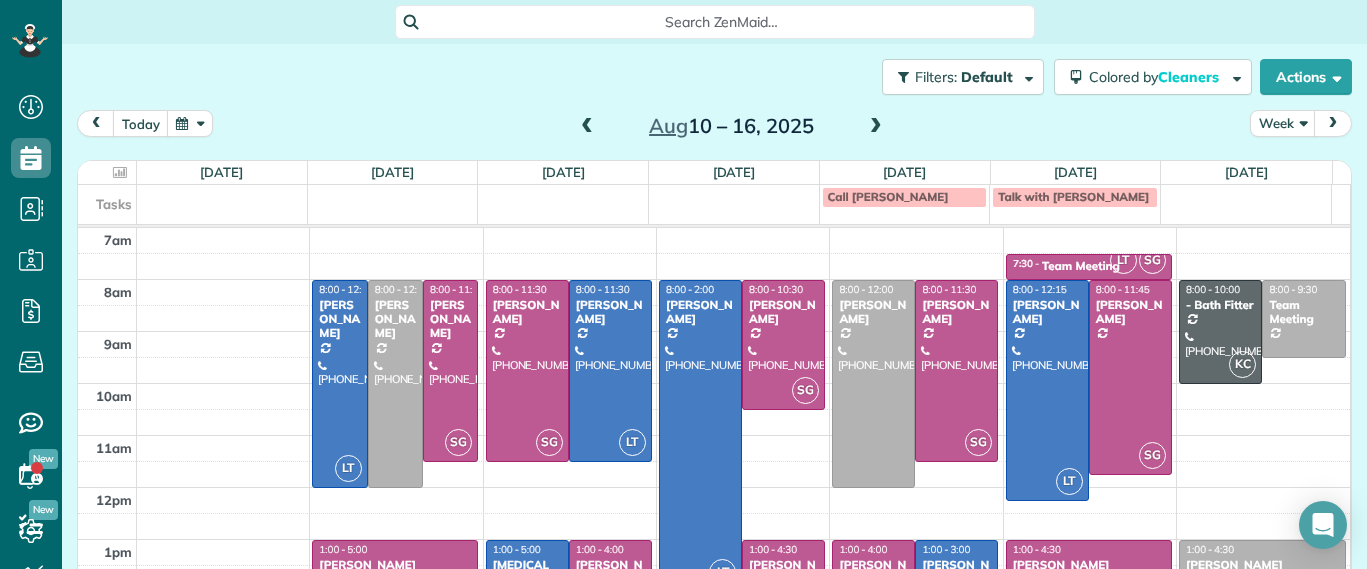 click on "Call [PERSON_NAME]   Talk with [PERSON_NAME] about her new address" at bounding box center (704, 198) 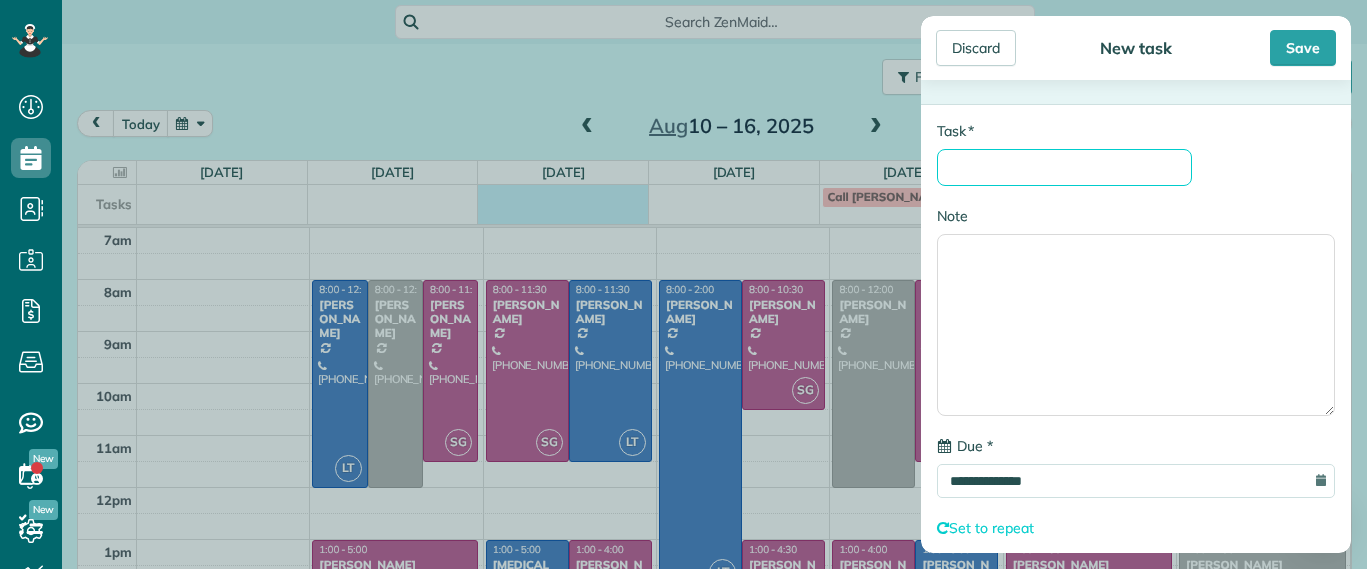 click on "*  Task" at bounding box center (1064, 167) 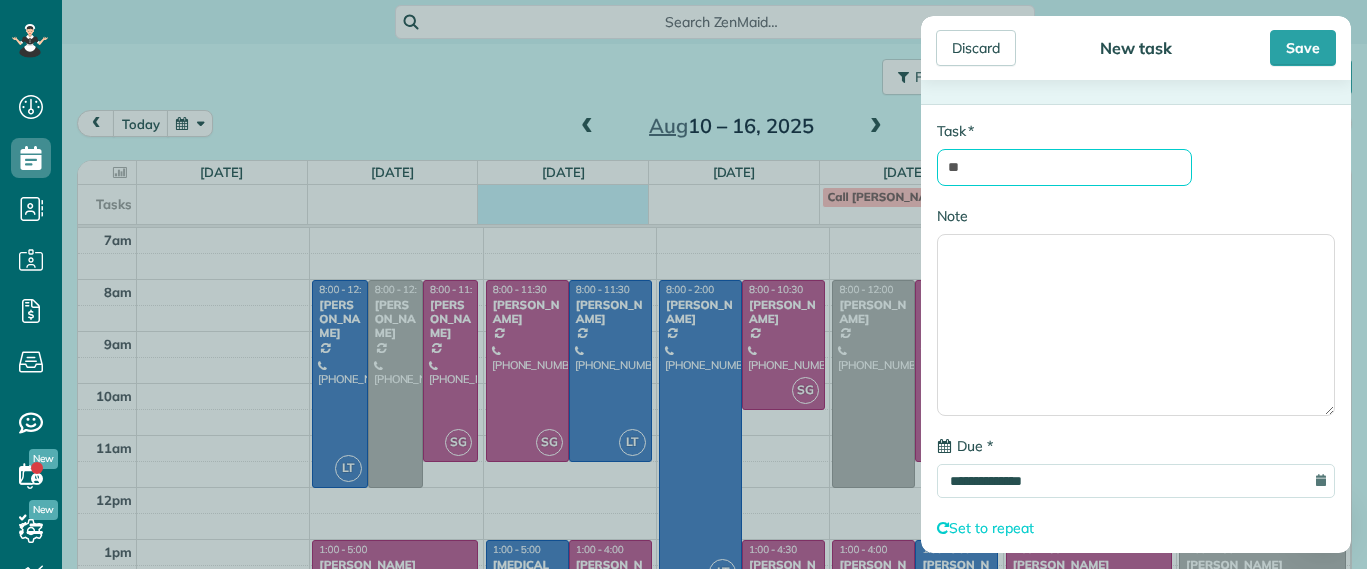 type on "*" 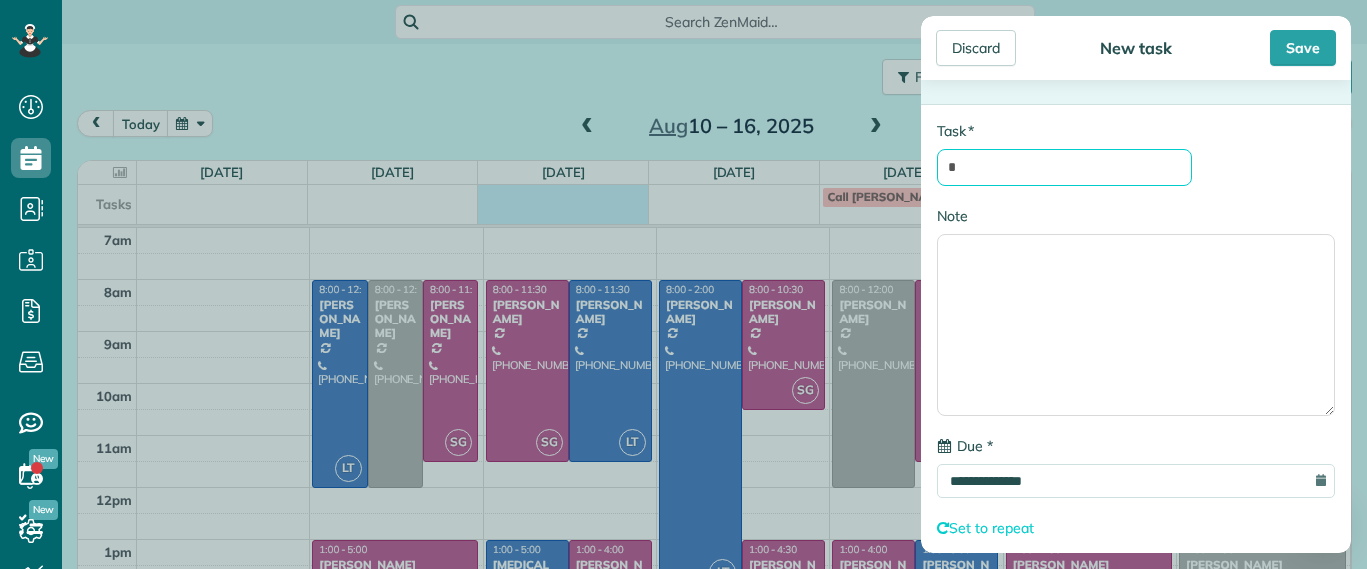 type 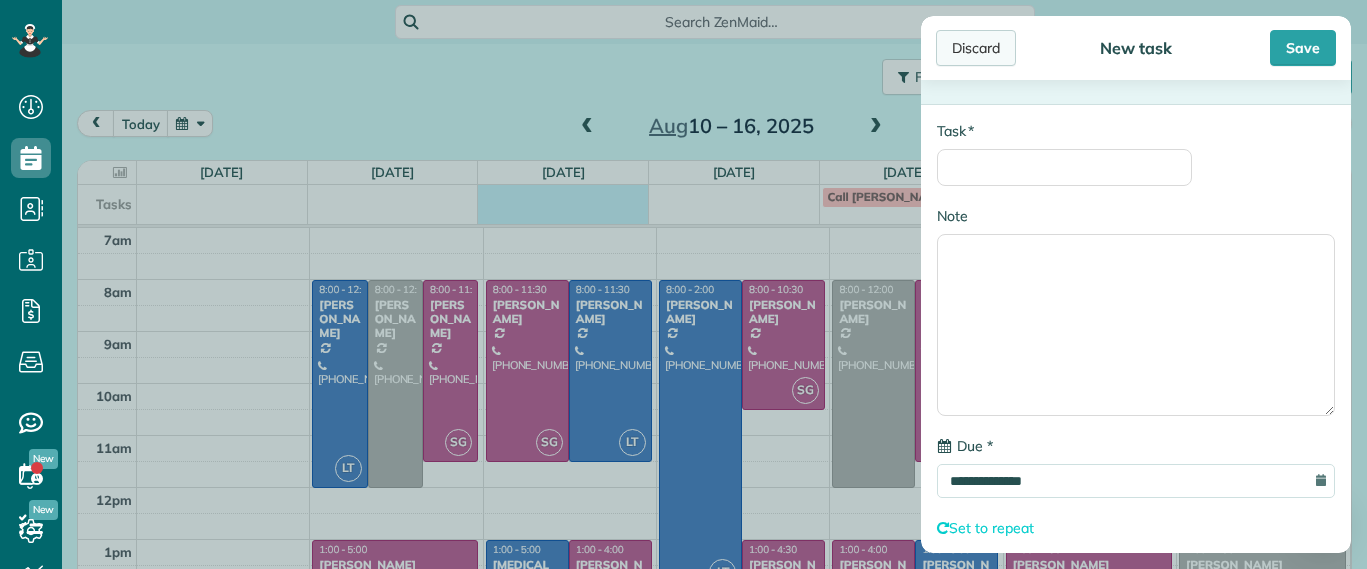 click on "Discard" at bounding box center [976, 48] 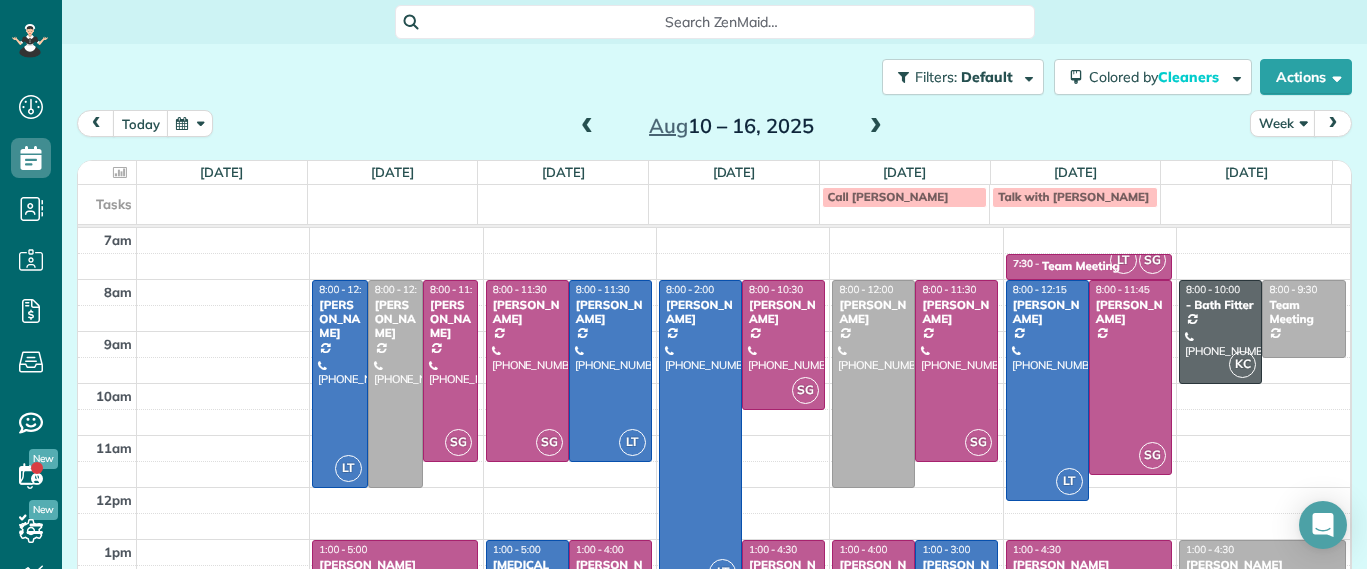 click at bounding box center (876, 127) 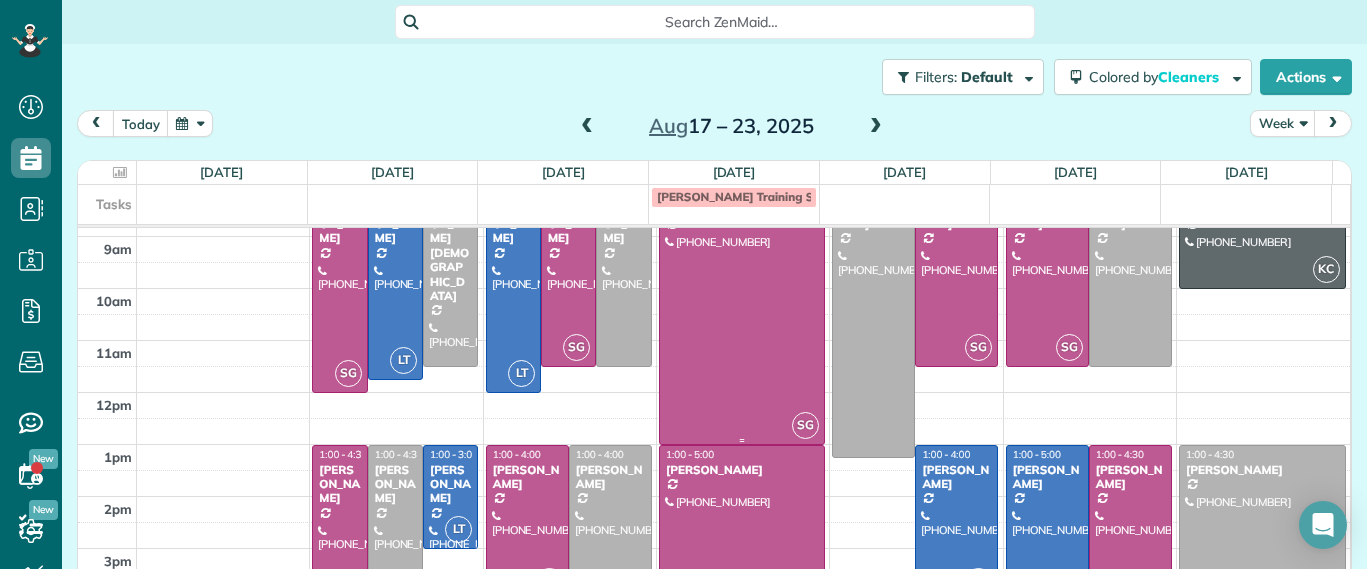 scroll, scrollTop: 0, scrollLeft: 0, axis: both 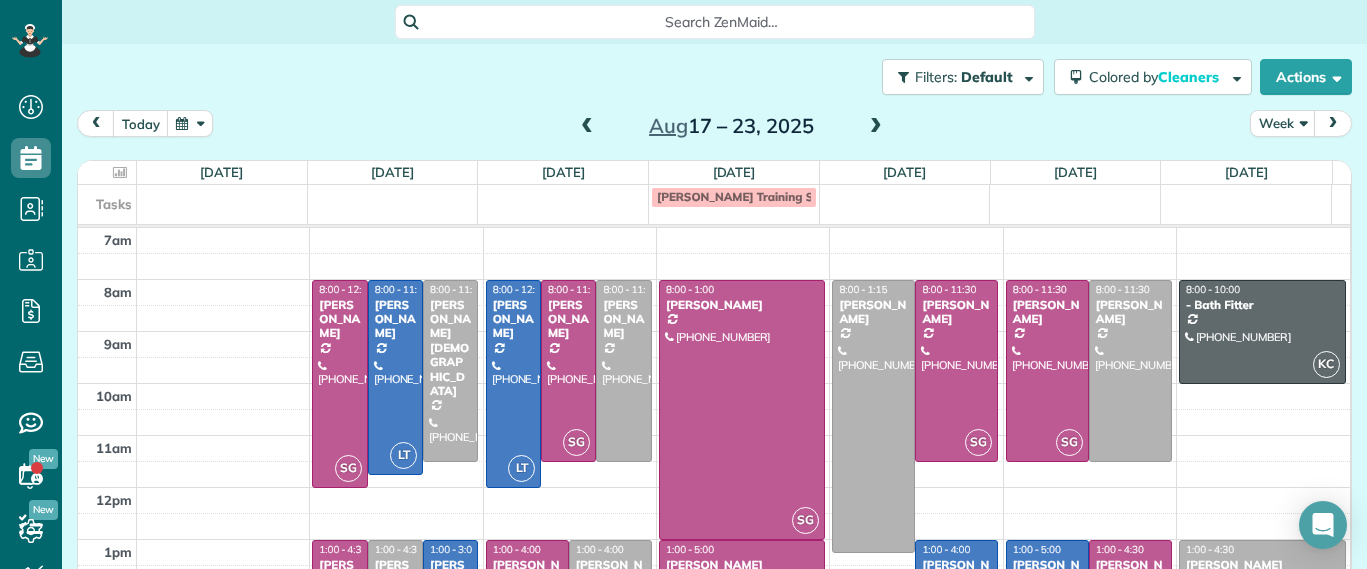 click on "Filters:   Default
|  2 appointments hidden
Colored by  Cleaners
Color by Cleaner
Color by Team
Color by Status
Color by Recurrence
Color by Paid/Unpaid
Filters  Default
Schedule Changes
Actions
Create Appointment
Create Task
Clock In/Out
Send Work Orders
Print Route Sheets
Today's Emails/Texts
View Metrics" at bounding box center (714, 77) 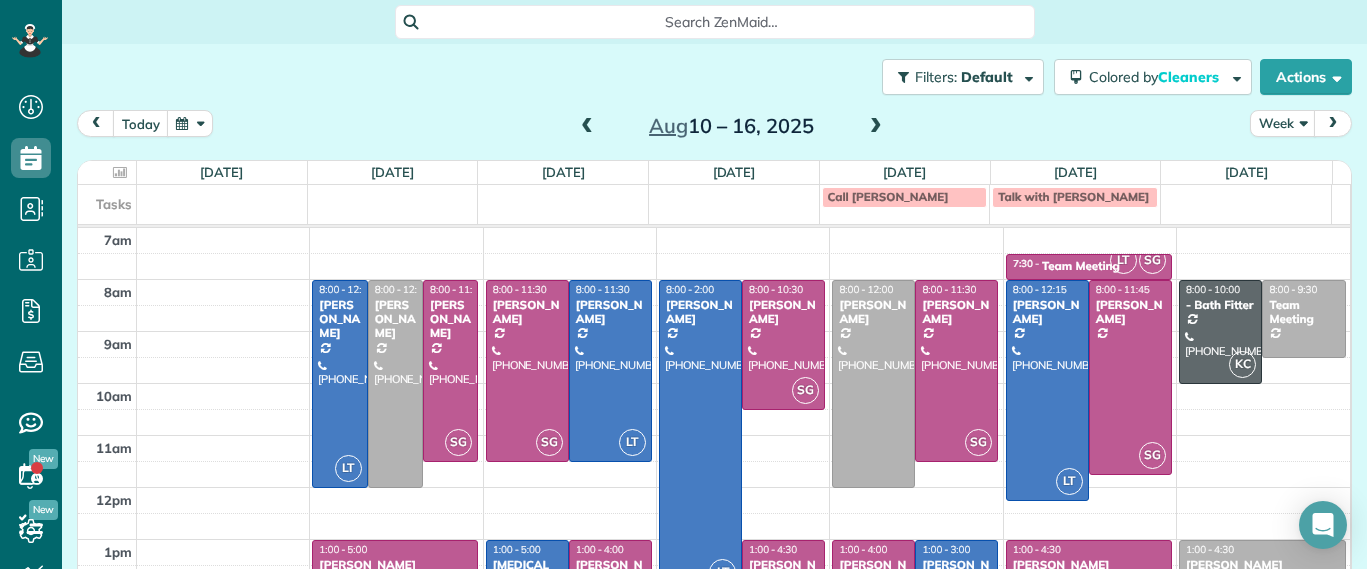 click at bounding box center [587, 127] 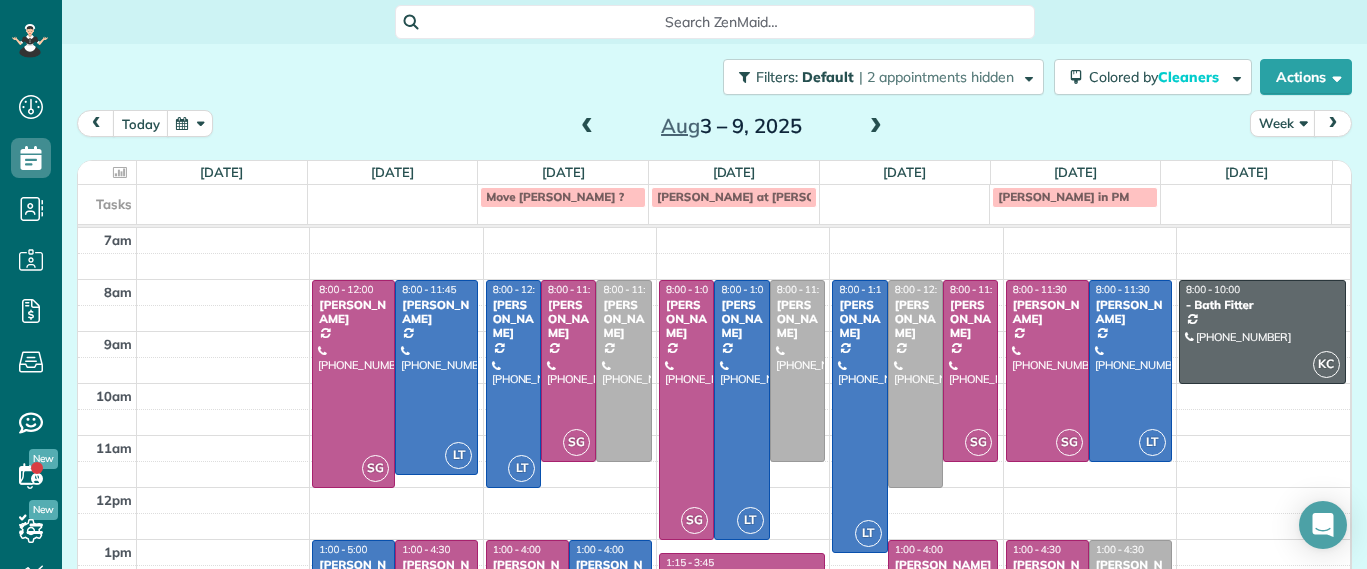 click on "Aug  3 – 9, 2025" at bounding box center [731, 126] 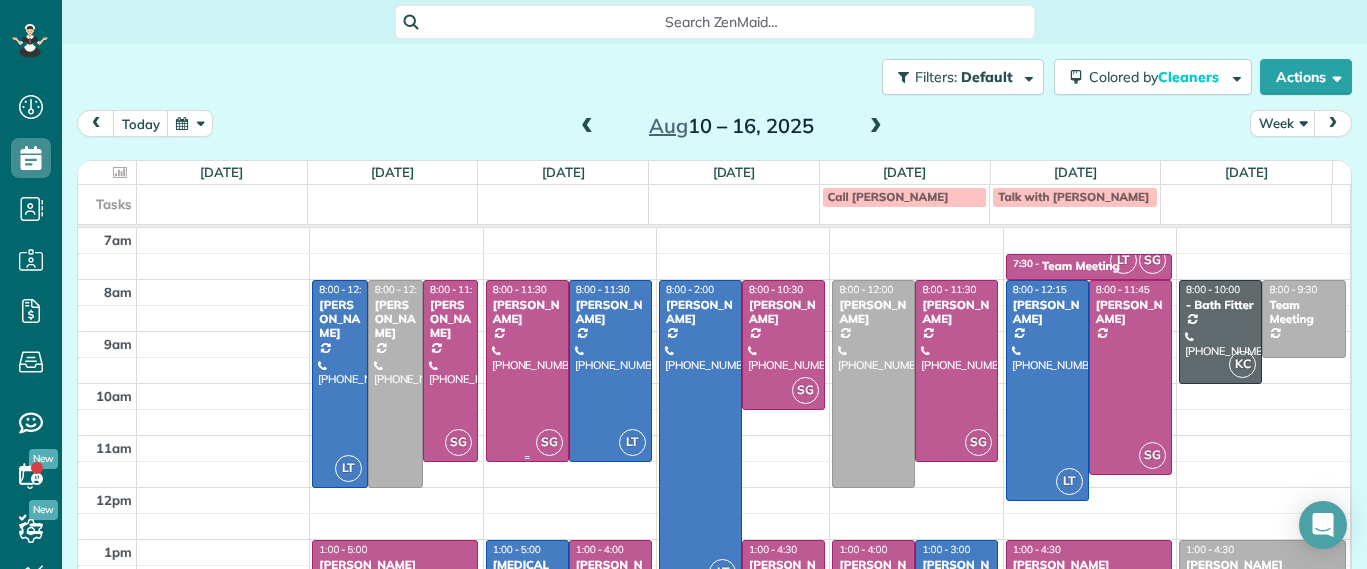 click at bounding box center (527, 371) 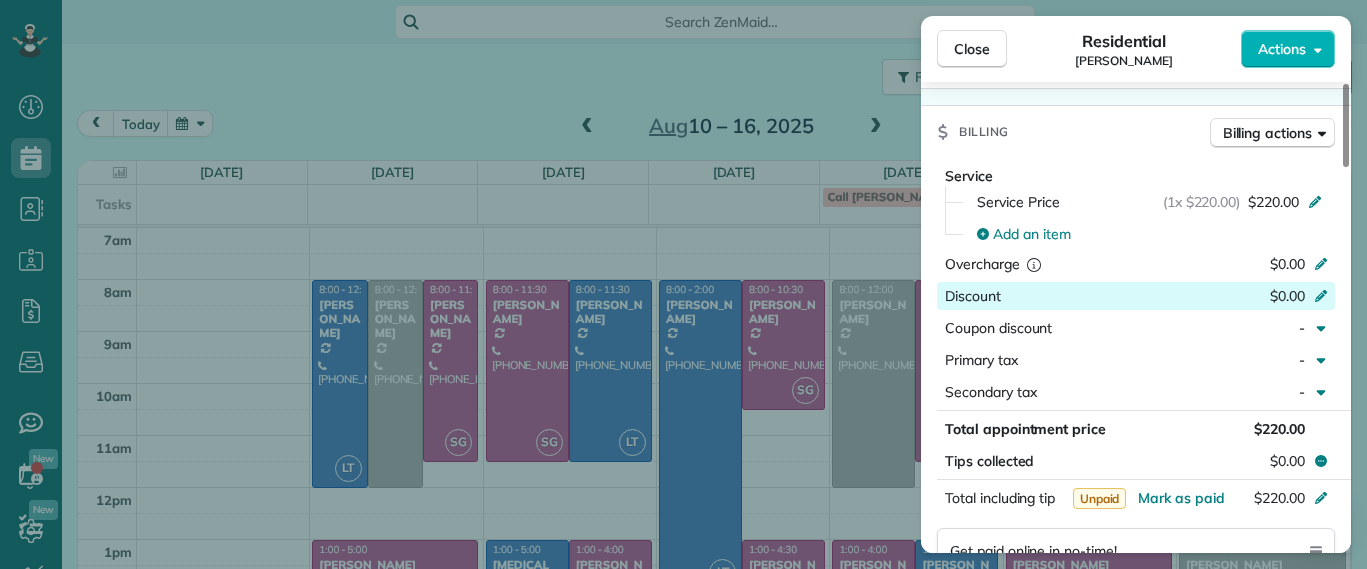 scroll, scrollTop: 1000, scrollLeft: 0, axis: vertical 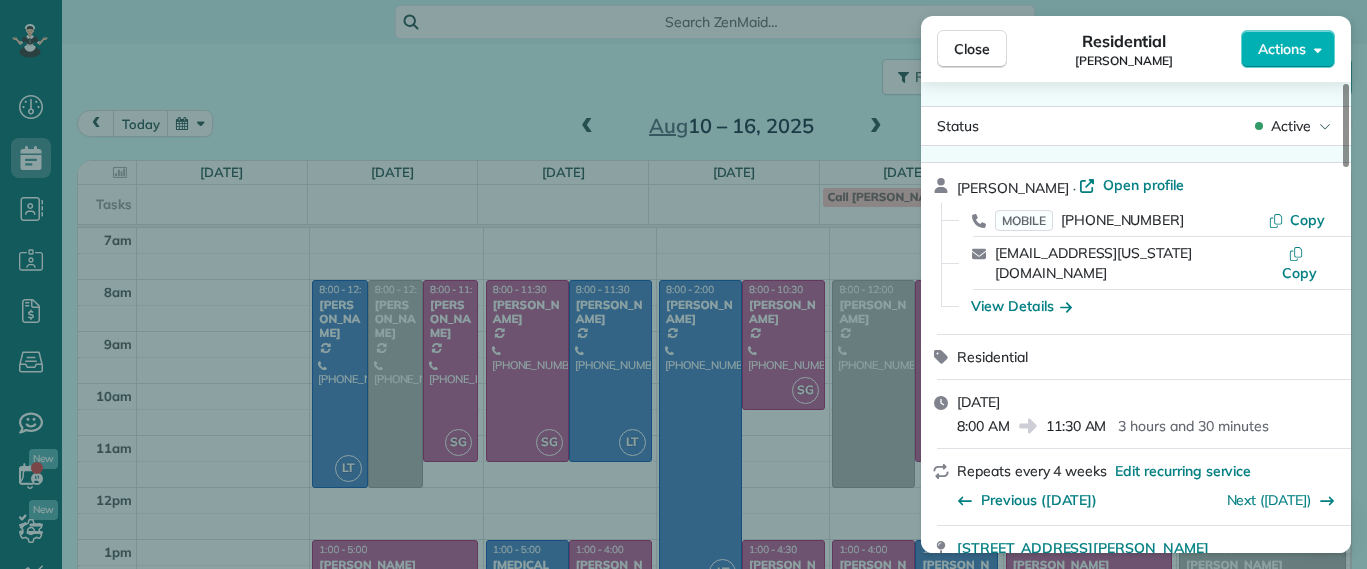 type 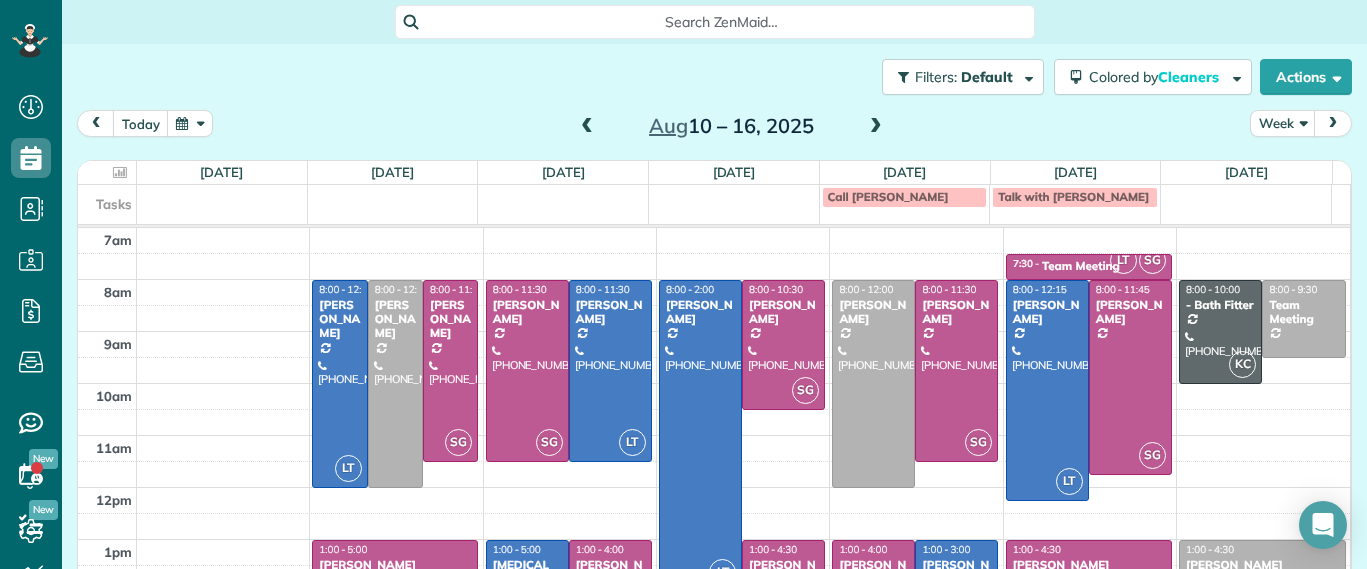 click at bounding box center [587, 127] 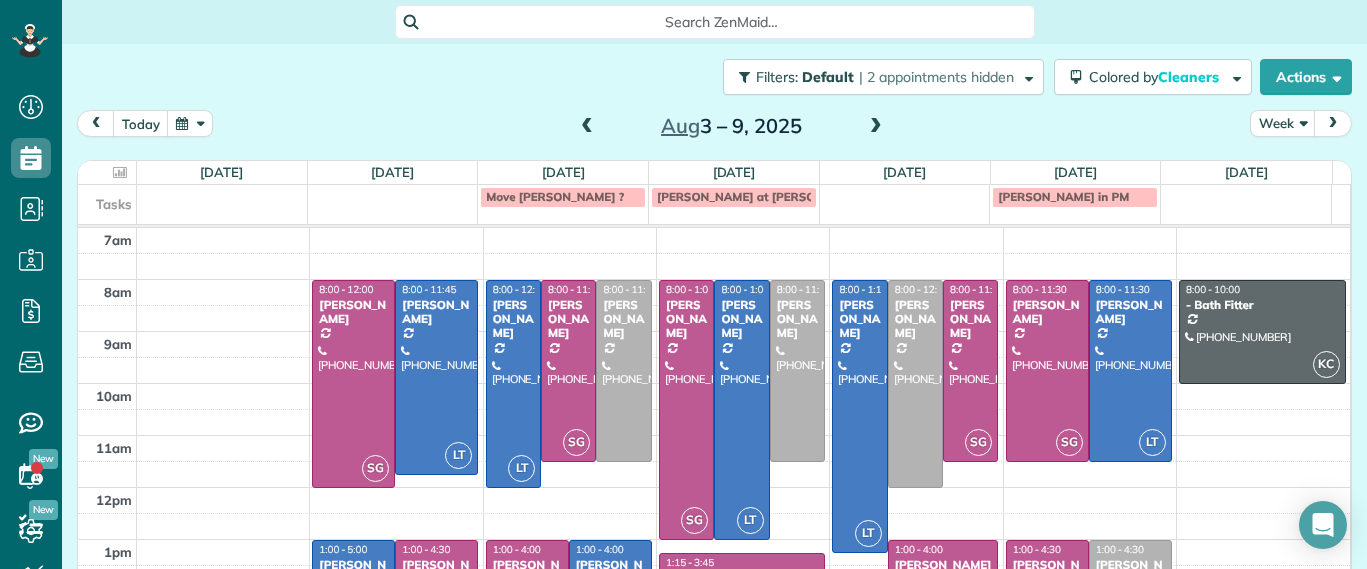 click at bounding box center [587, 127] 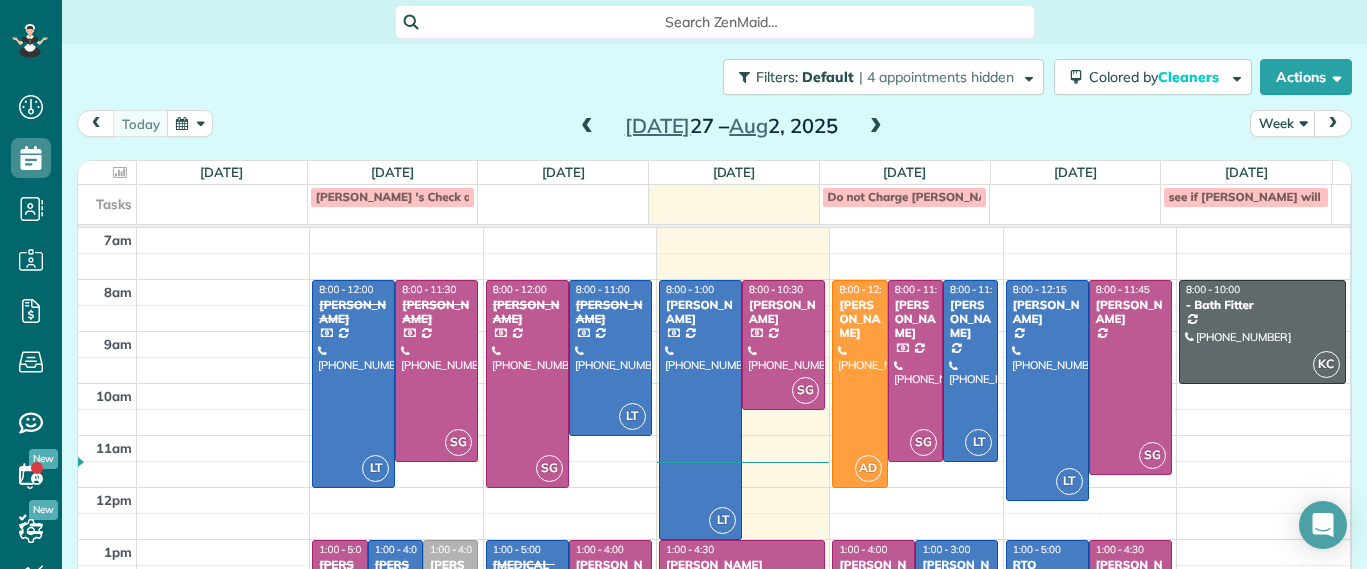 click at bounding box center [587, 127] 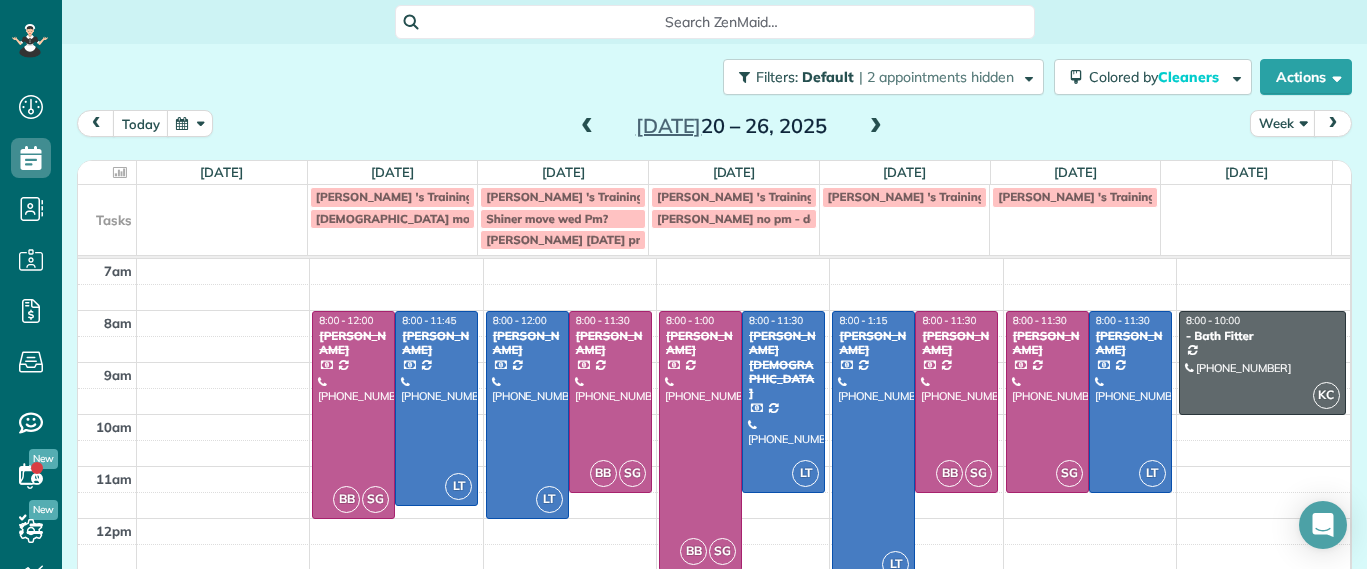 click at bounding box center (587, 127) 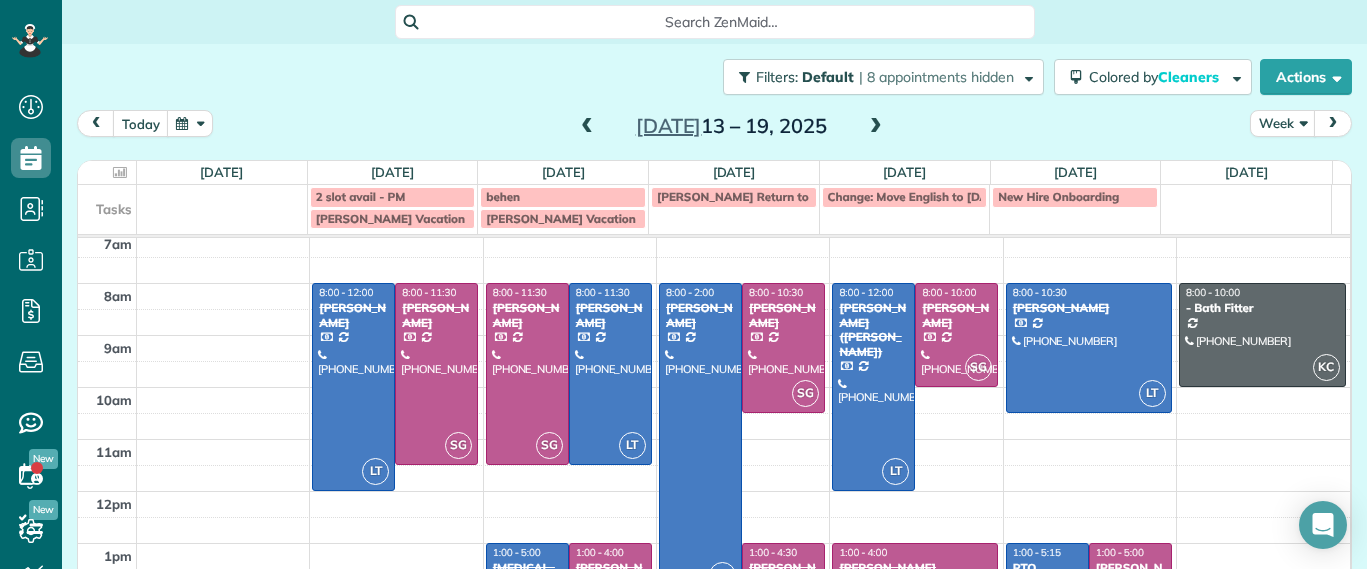 scroll, scrollTop: 0, scrollLeft: 0, axis: both 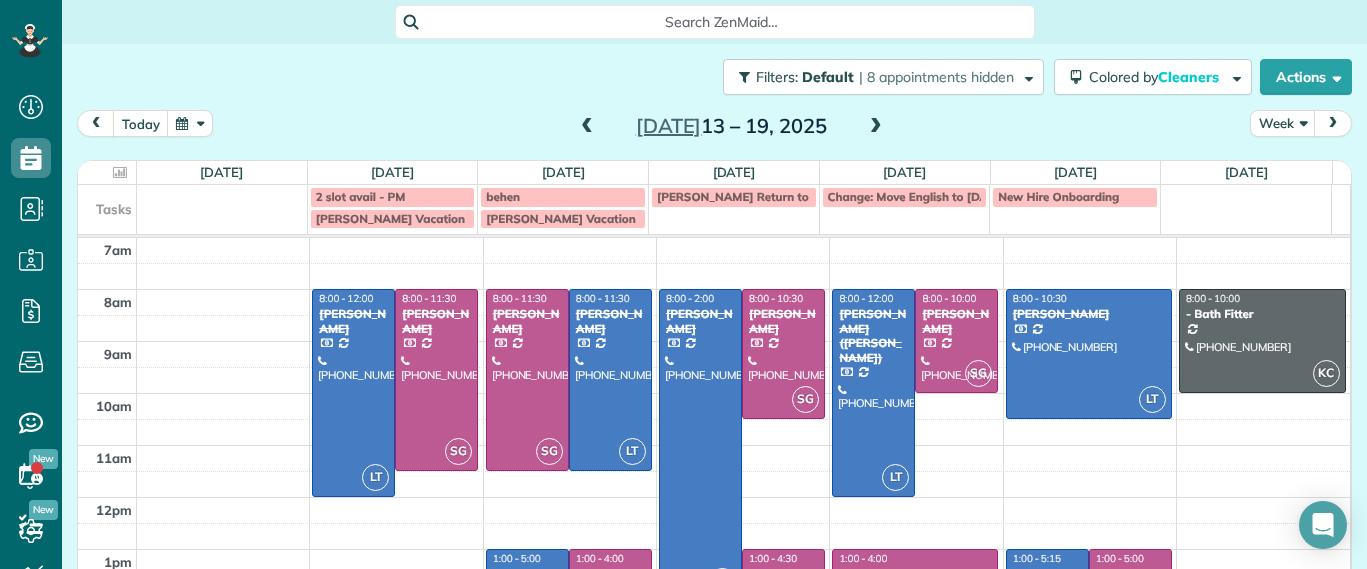 click at bounding box center [587, 127] 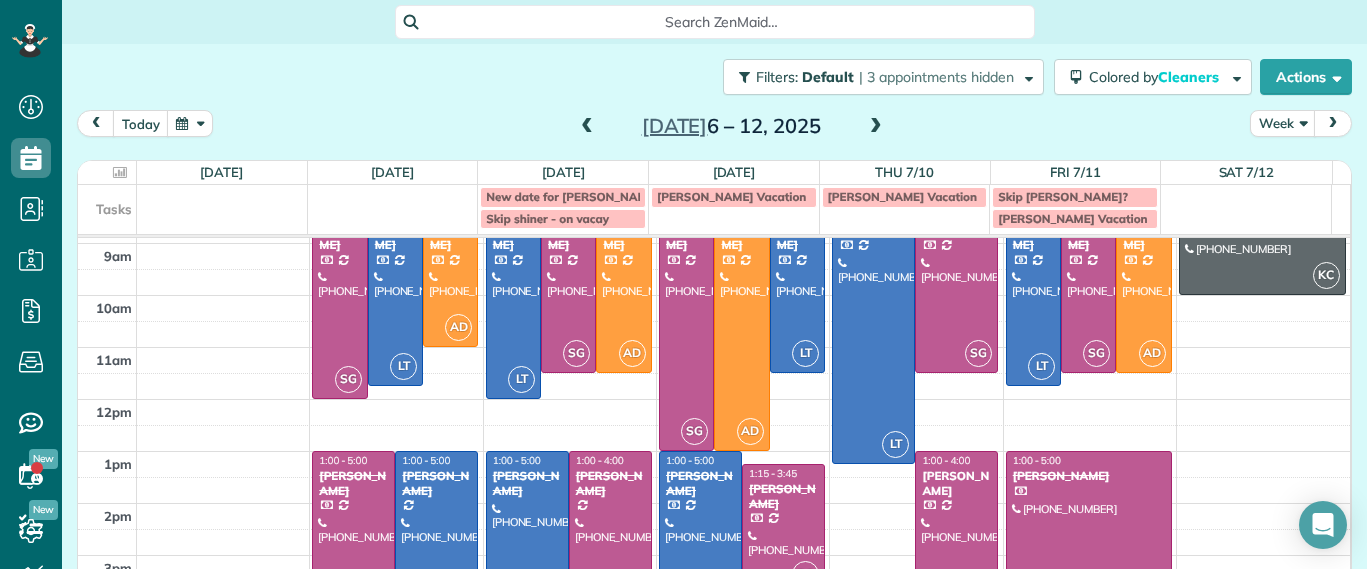 scroll, scrollTop: 0, scrollLeft: 0, axis: both 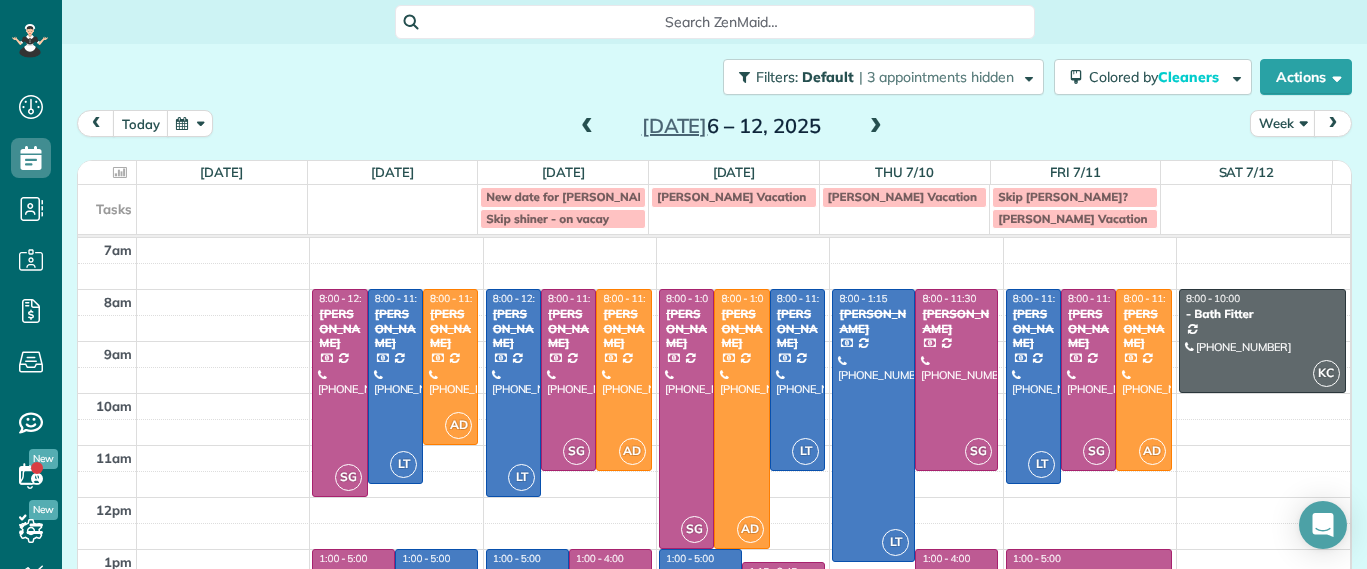 click on "Search ZenMaid…" at bounding box center [722, 22] 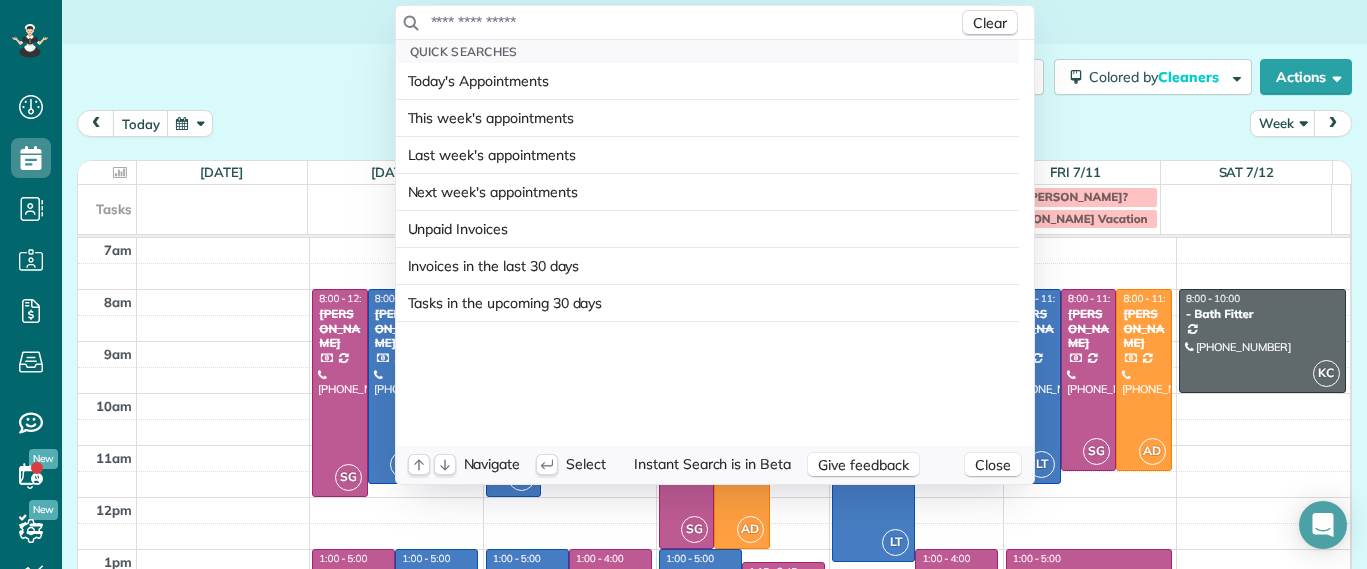 click on "Clear" at bounding box center [715, 23] 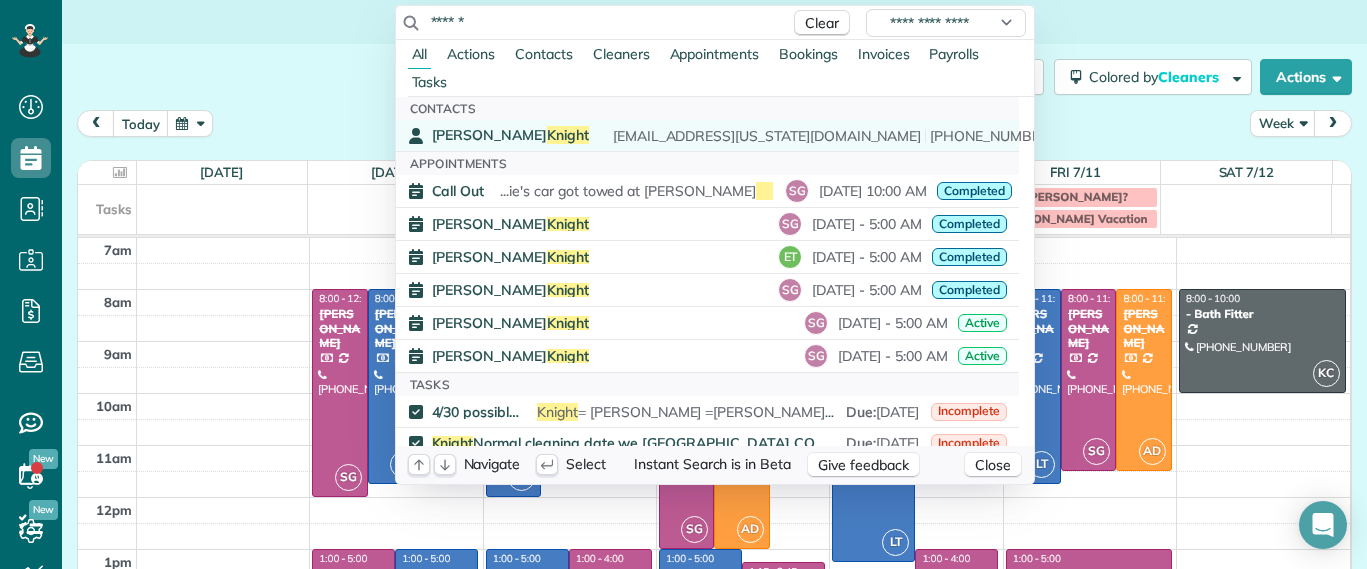 type on "******" 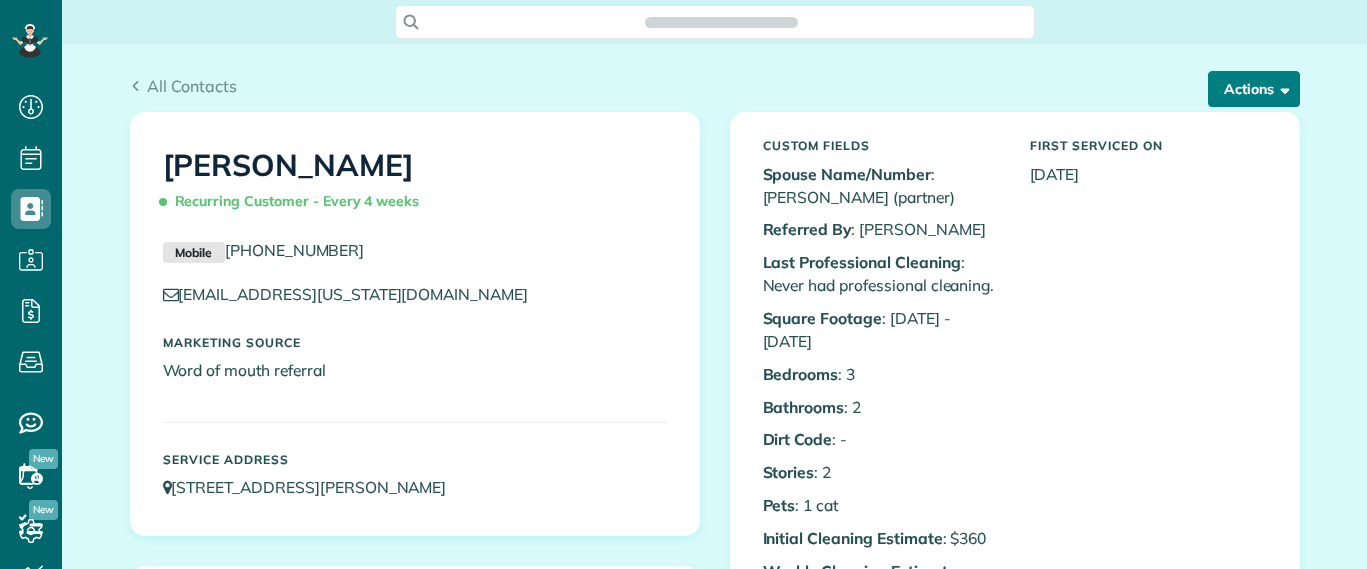 scroll, scrollTop: 0, scrollLeft: 0, axis: both 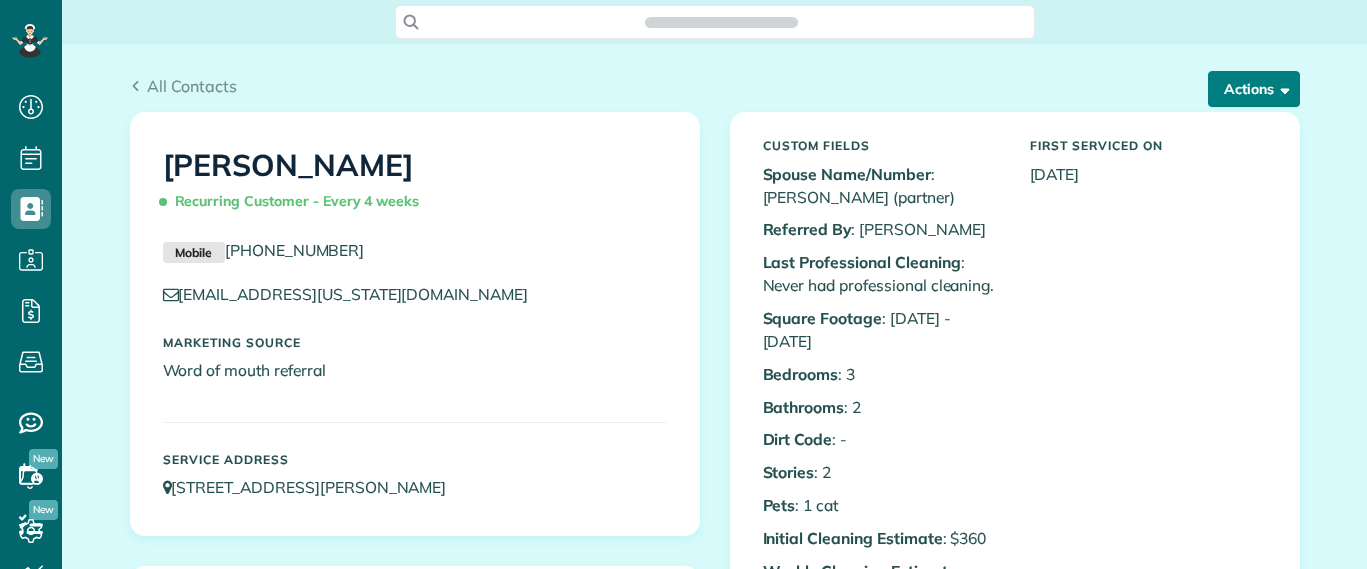 click on "Actions" at bounding box center [1254, 89] 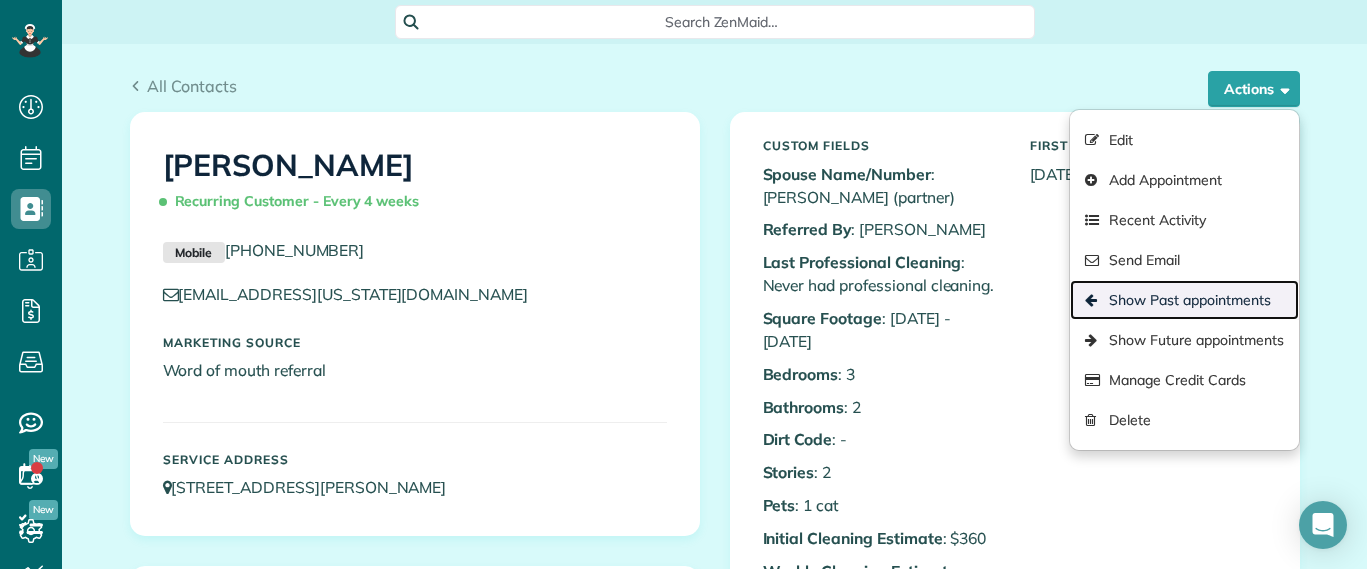 click on "Show Past appointments" at bounding box center [1184, 300] 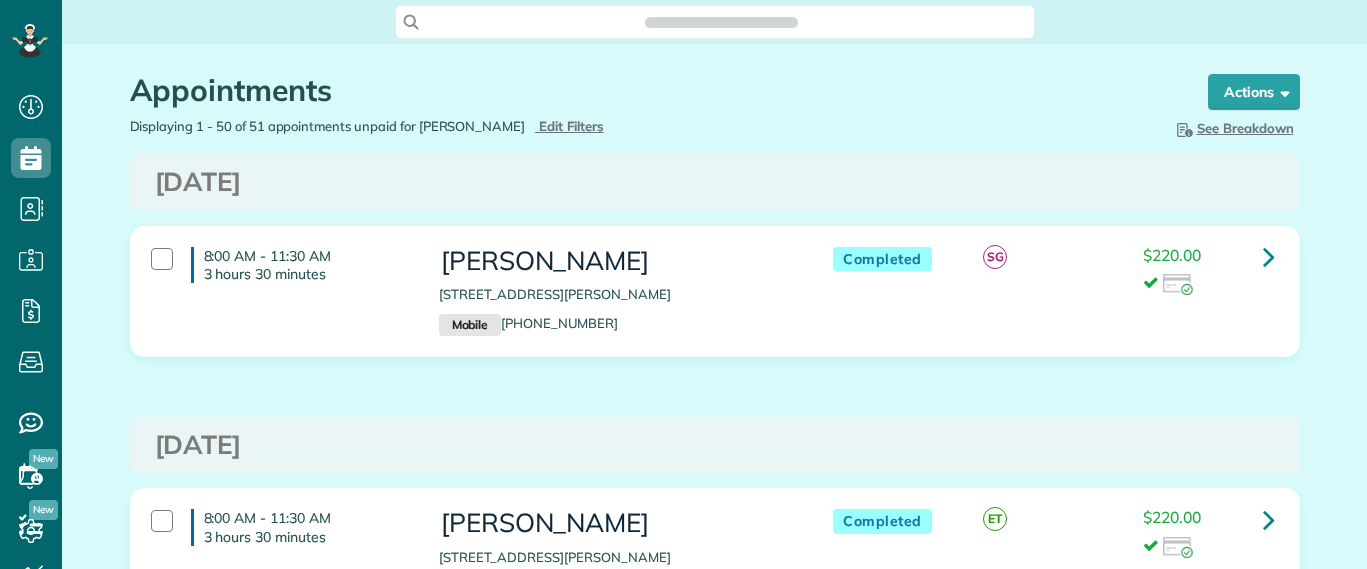 scroll, scrollTop: 0, scrollLeft: 0, axis: both 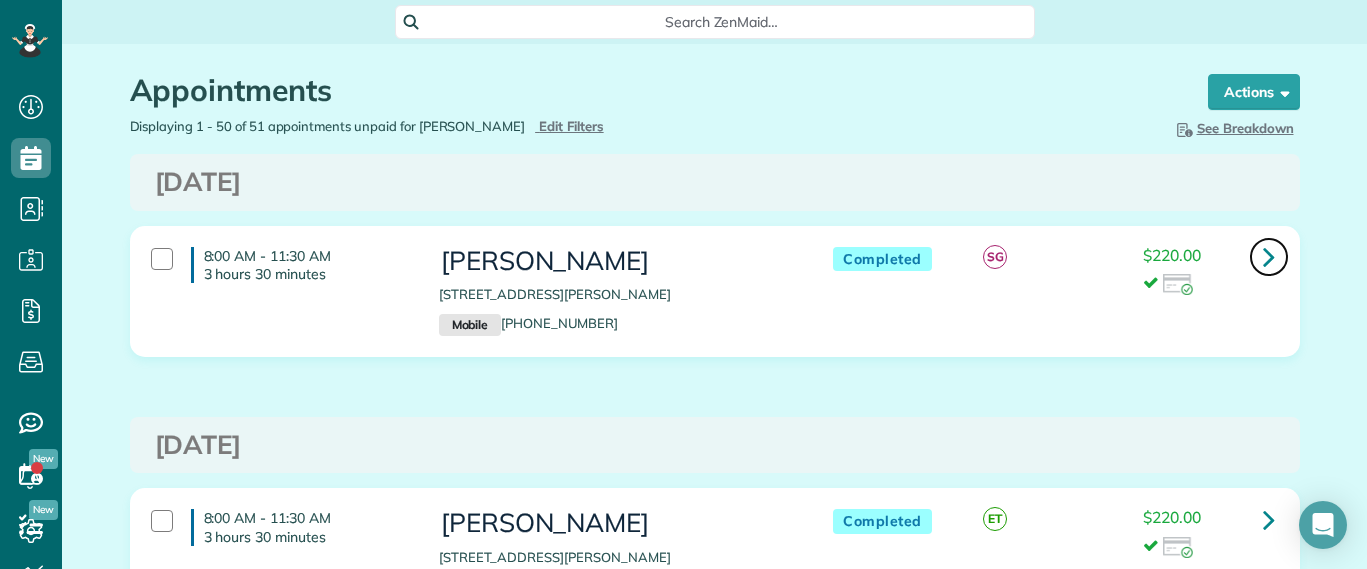 click at bounding box center [1269, 256] 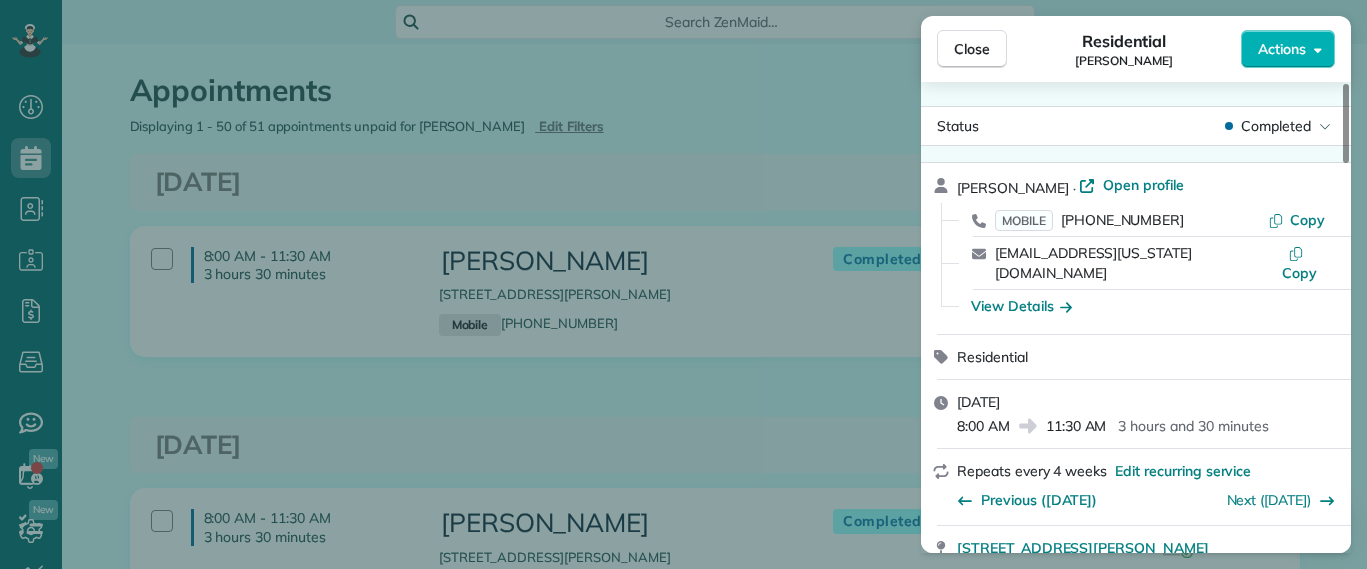 click on "Close Residential Jessica Knight Actions Status Completed Jessica Knight · Open profile MOBILE (804) 514-1890 Copy jld2r@virginia.edu Copy View Details Residential Tuesday, July 15, 2025 8:00 AM 11:30 AM 3 hours and 30 minutes Repeats every 4 weeks Edit recurring service Previous (Jun 17) Next (Aug 12) 1815 Floyd Avenue Richmond VA 23220 Service was not rated yet Setup ratings Cleaners Time in and out Assign Invite Cleaners Sophie   Gibbs 8:00 AM 11:30 AM Checklist Try Now Keep this appointment up to your standards. Stay on top of every detail, keep your cleaners organised, and your client happy. Assign a checklist Watch a 5 min demo Billing Billing actions Service Service Price (1x $220.00) $220.00 Add an item Overcharge $0.00 Discount $0.00 Coupon discount - Primary tax - Secondary tax - Total appointment price $220.00 Tips collected $0.00 Paid by card Total including tip $220.00 Get paid online in no-time! Send an invoice and reward your cleaners with tips Charge customer credit card Man Hours - Notes 1 7" at bounding box center [683, 284] 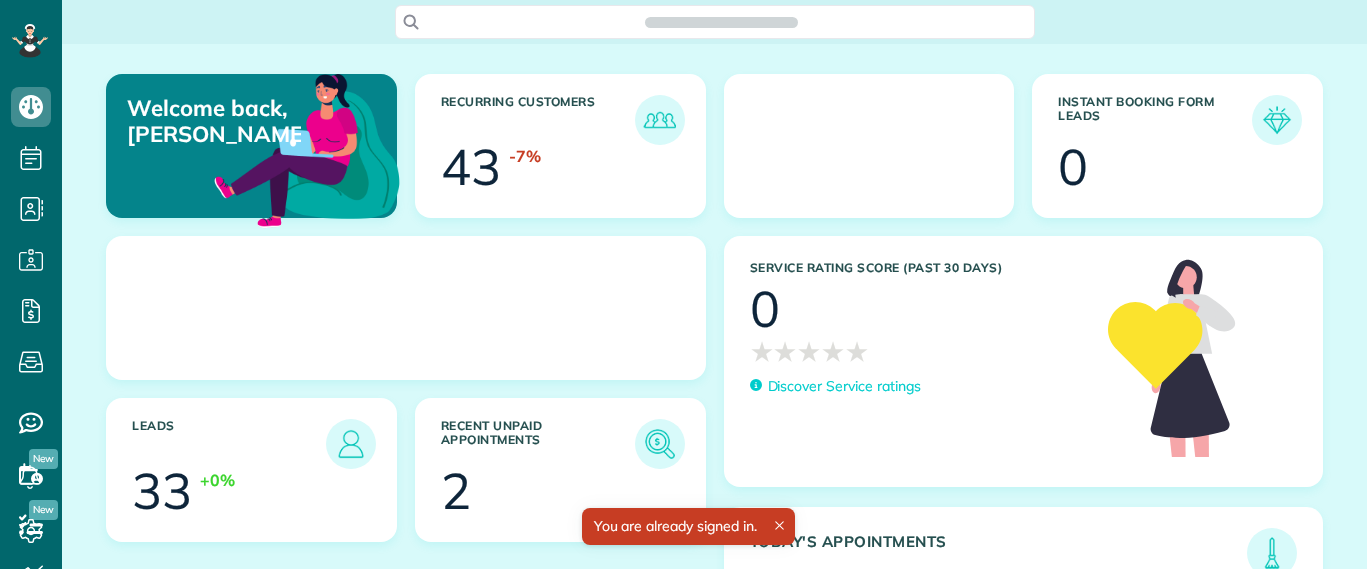 scroll, scrollTop: 0, scrollLeft: 0, axis: both 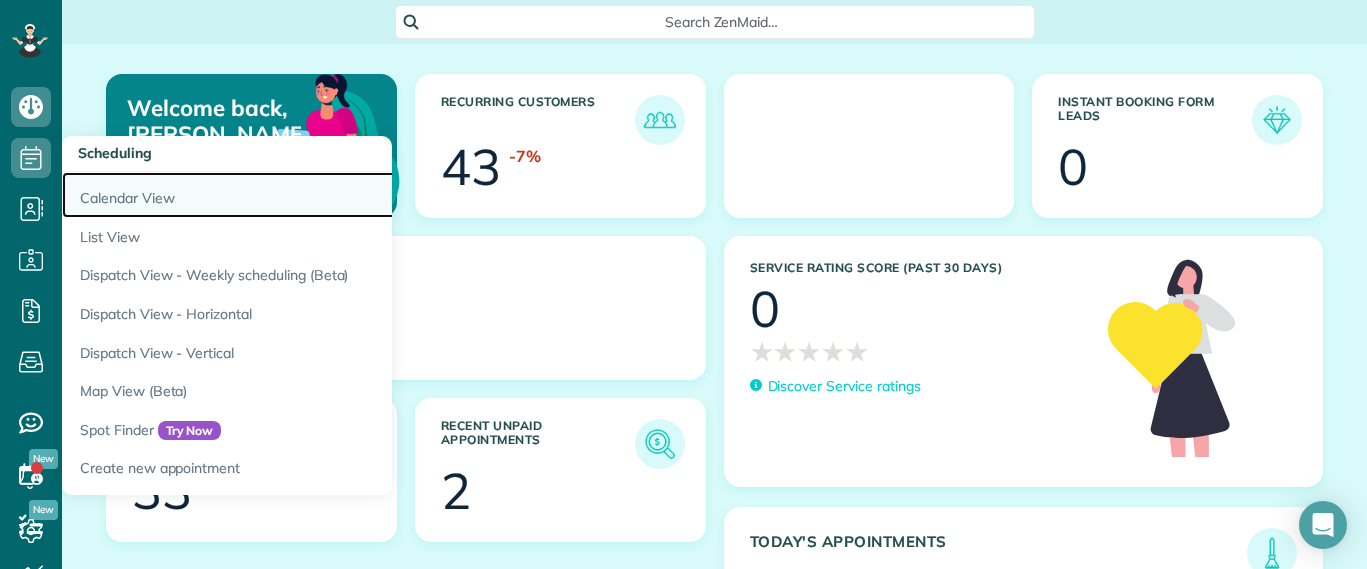 click on "Calendar View" at bounding box center [312, 195] 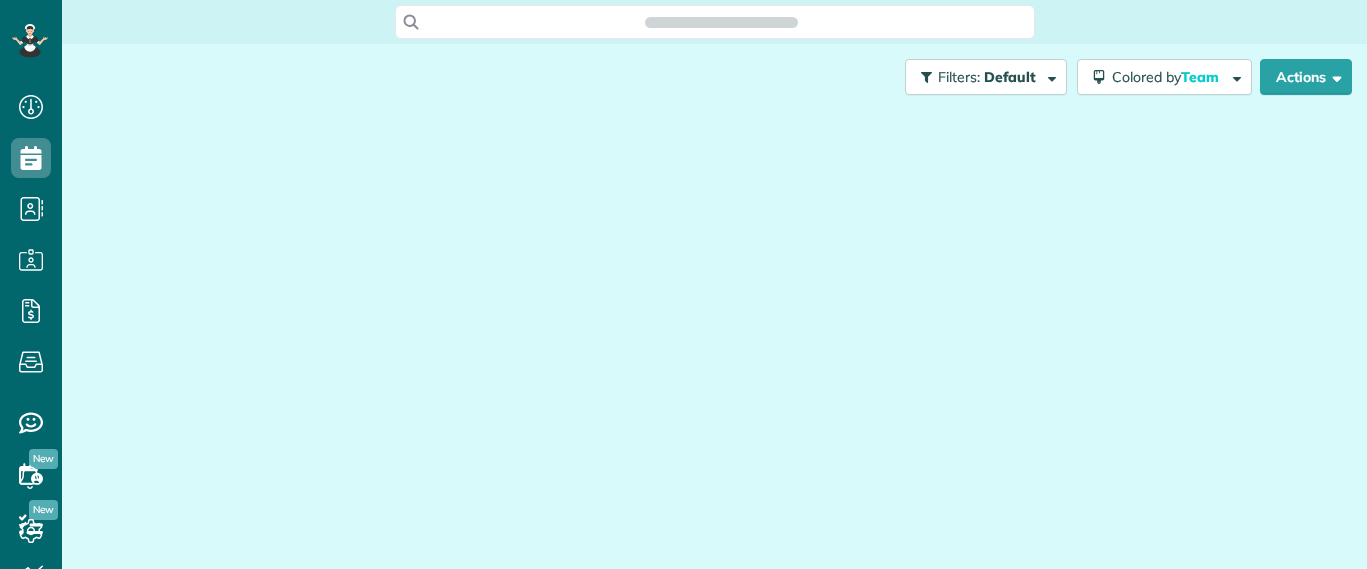 scroll, scrollTop: 0, scrollLeft: 0, axis: both 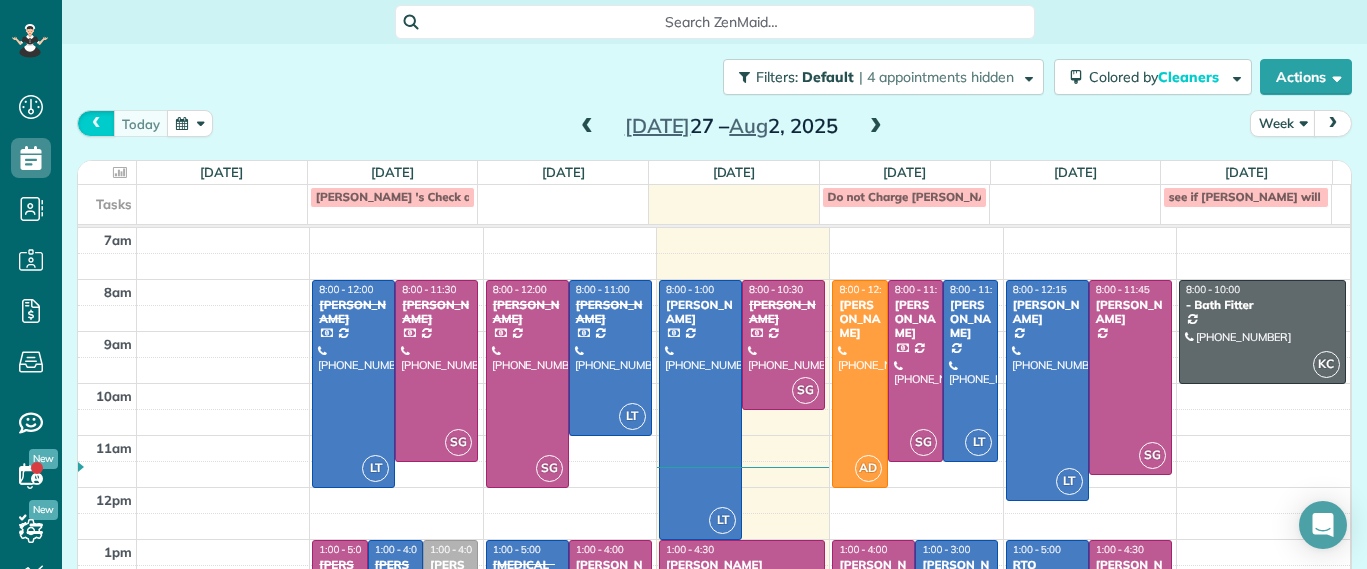 click at bounding box center [96, 123] 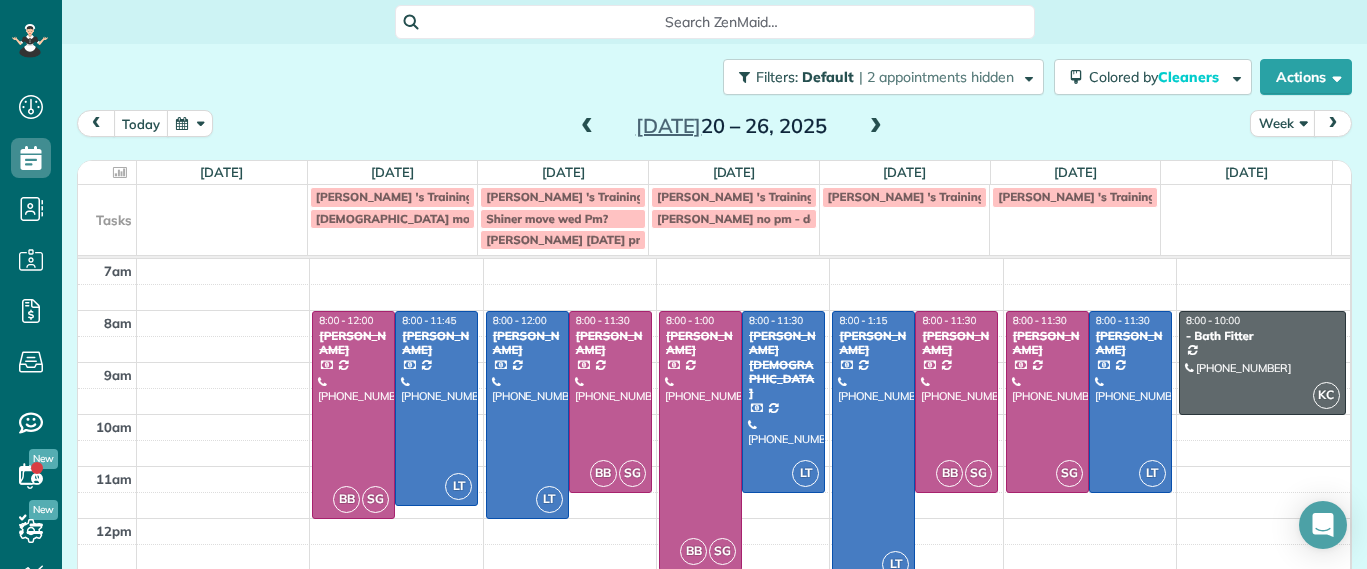 click at bounding box center (96, 123) 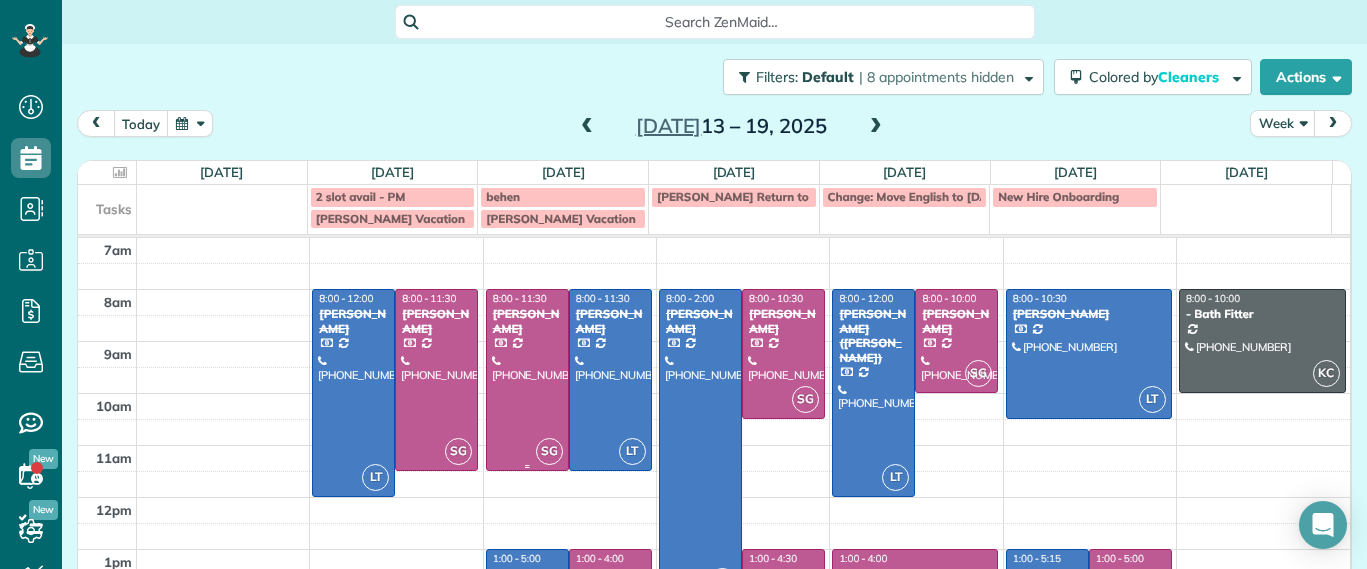 click at bounding box center [527, 380] 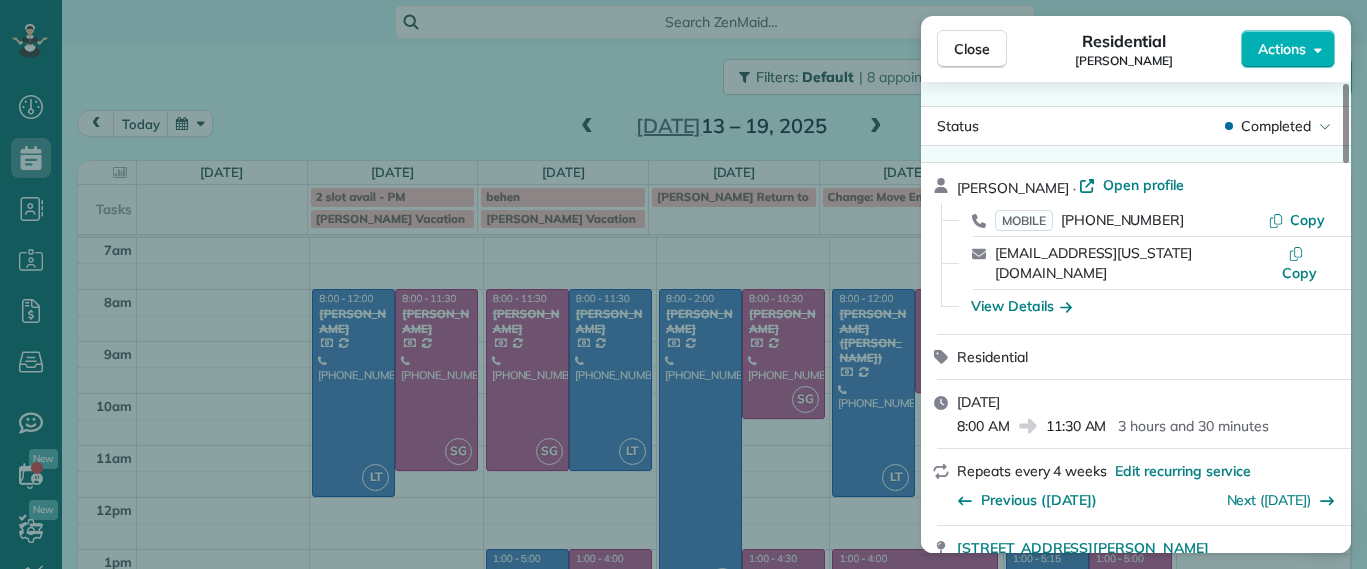 click on "Close Residential [PERSON_NAME] Actions Status Completed [PERSON_NAME] · Open profile MOBILE [PHONE_NUMBER] Copy [EMAIL_ADDRESS][US_STATE][DOMAIN_NAME] Copy View Details Residential [DATE] 8:00 AM 11:30 AM 3 hours and 30 minutes Repeats every 4 weeks Edit recurring service Previous ([DATE]) Next ([DATE]) [STREET_ADDRESS][PERSON_NAME] Service was not rated yet Setup ratings Cleaners Time in and out Assign Invite Cleaners [PERSON_NAME] 8:00 AM 11:30 AM Checklist Try Now Keep this appointment up to your standards. Stay on top of every detail, keep your cleaners organised, and your client happy. Assign a checklist Watch a 5 min demo Billing Billing actions Service Service Price (1x $220.00) $220.00 Add an item Overcharge $0.00 Discount $0.00 Coupon discount - Primary tax - Secondary tax - Total appointment price $220.00 Tips collected $0.00 Paid by card Total including tip $220.00 Get paid online in no-time! Send an invoice and reward your cleaners with tips Charge customer credit card Man Hours - Notes 1 7" at bounding box center [683, 284] 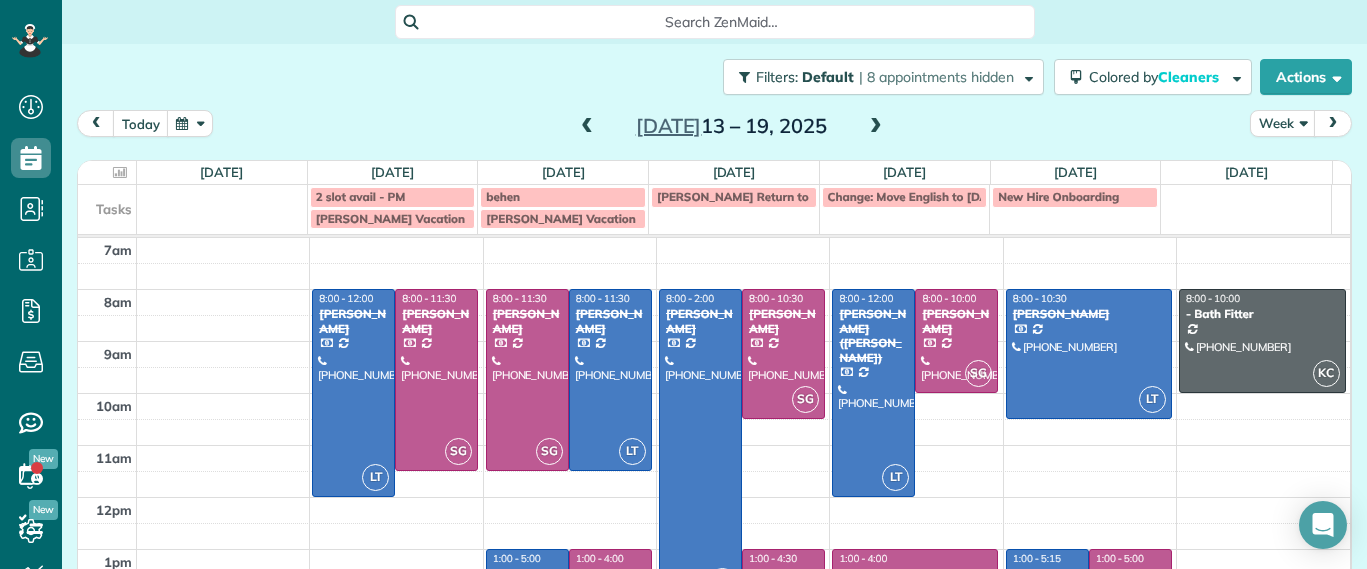 click at bounding box center [876, 127] 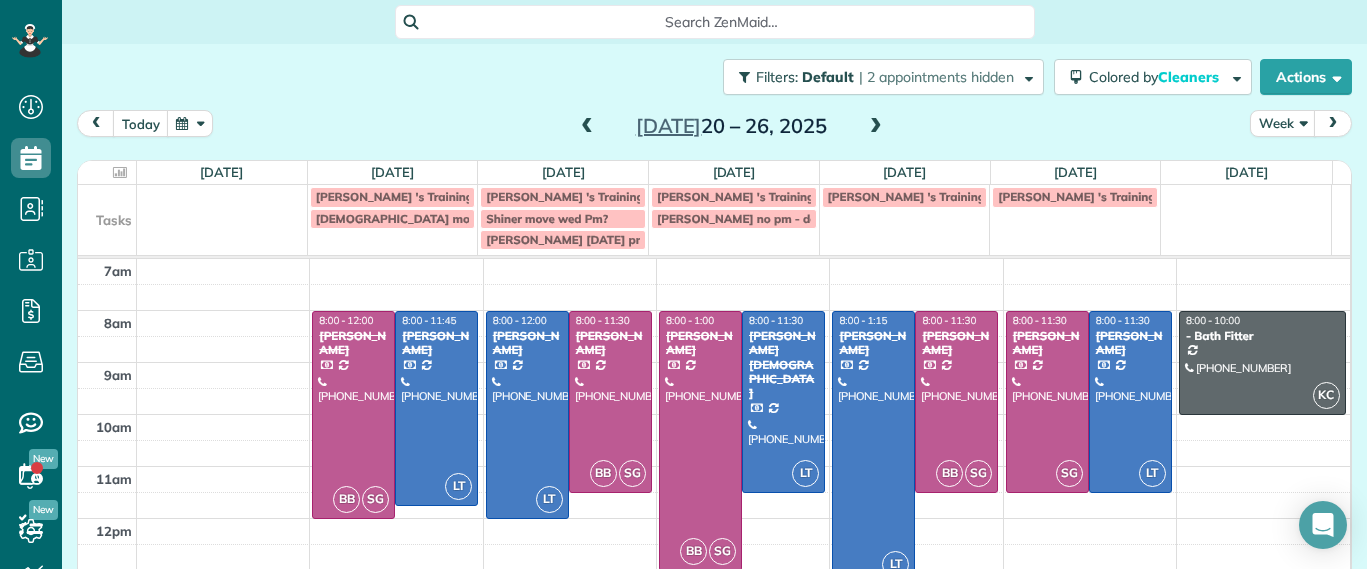 click at bounding box center (587, 127) 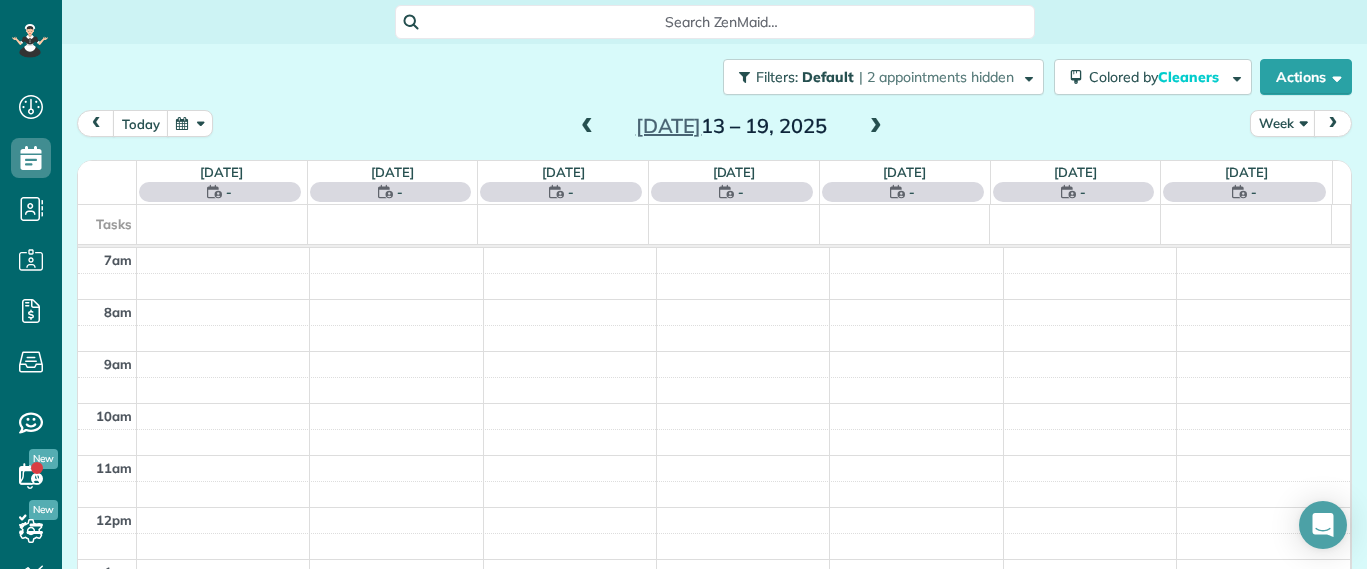 click at bounding box center (876, 127) 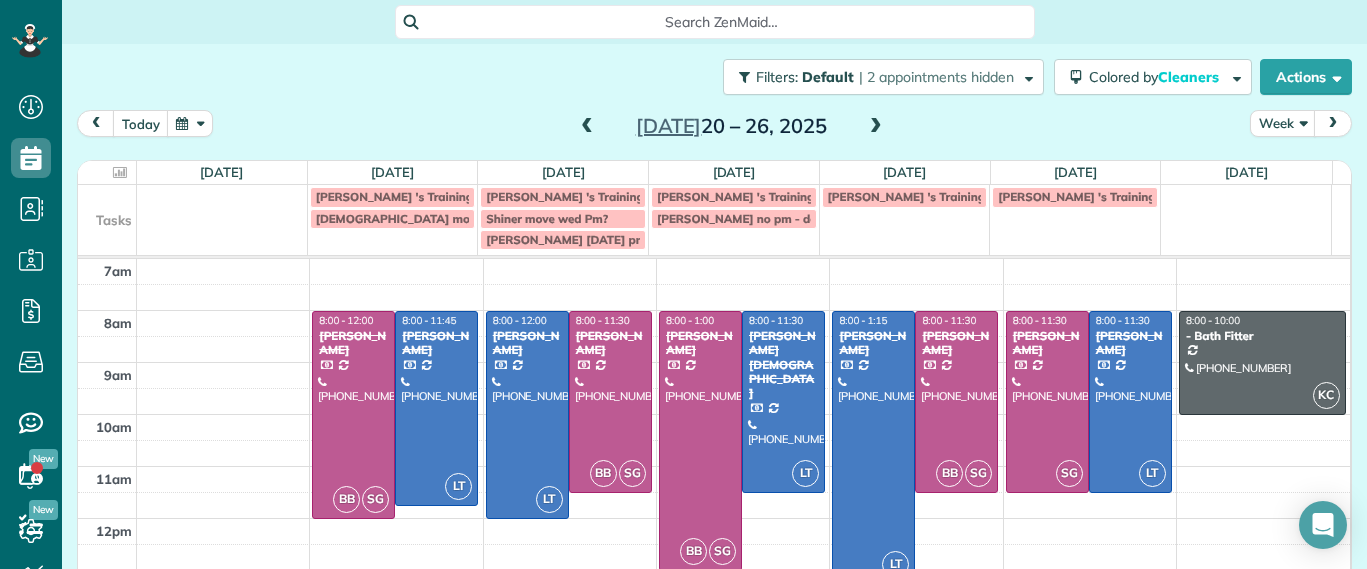 click at bounding box center [876, 127] 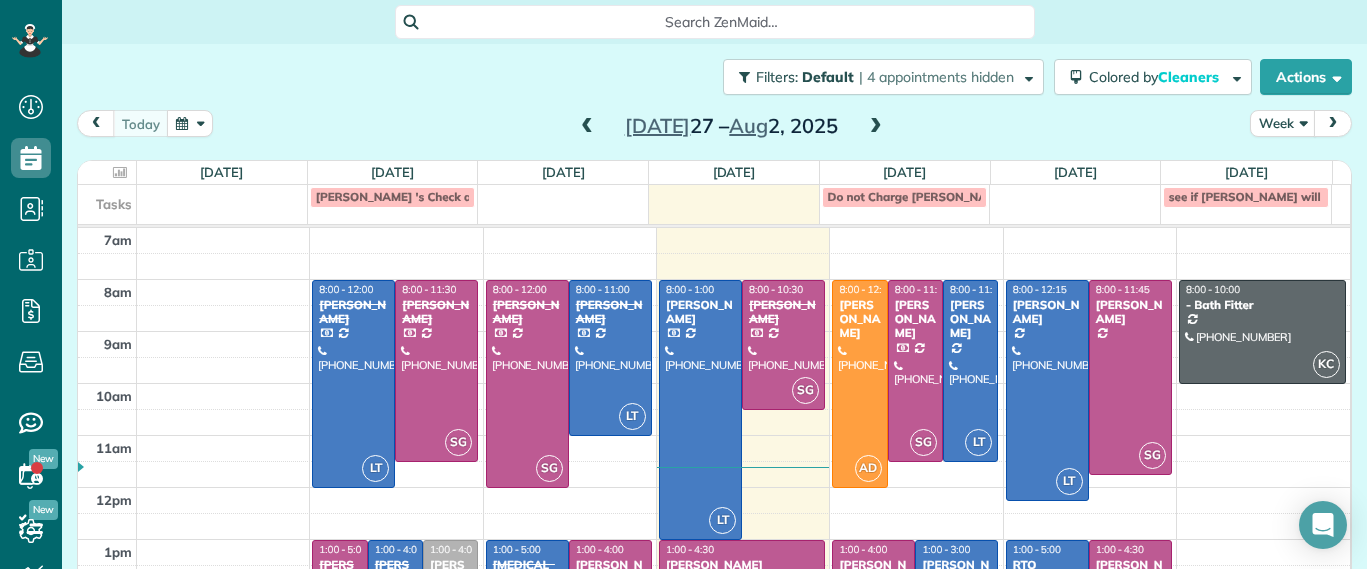 click on "[DATE]   Week [DATE] –  [DATE]" at bounding box center (714, 128) 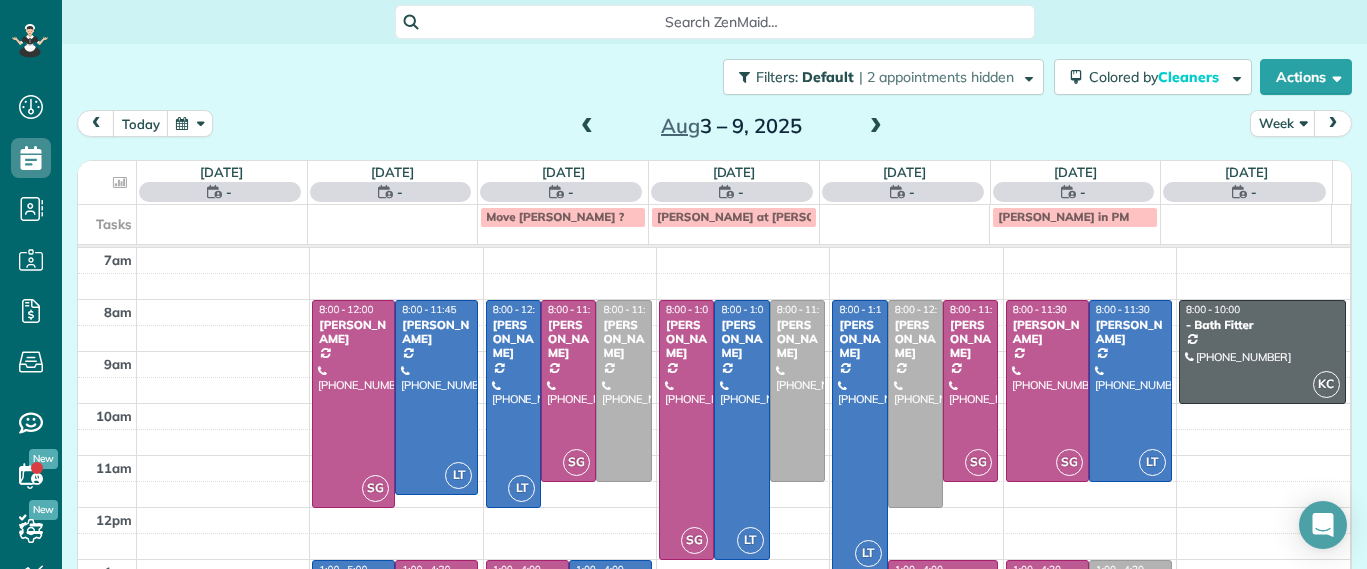click at bounding box center (876, 127) 